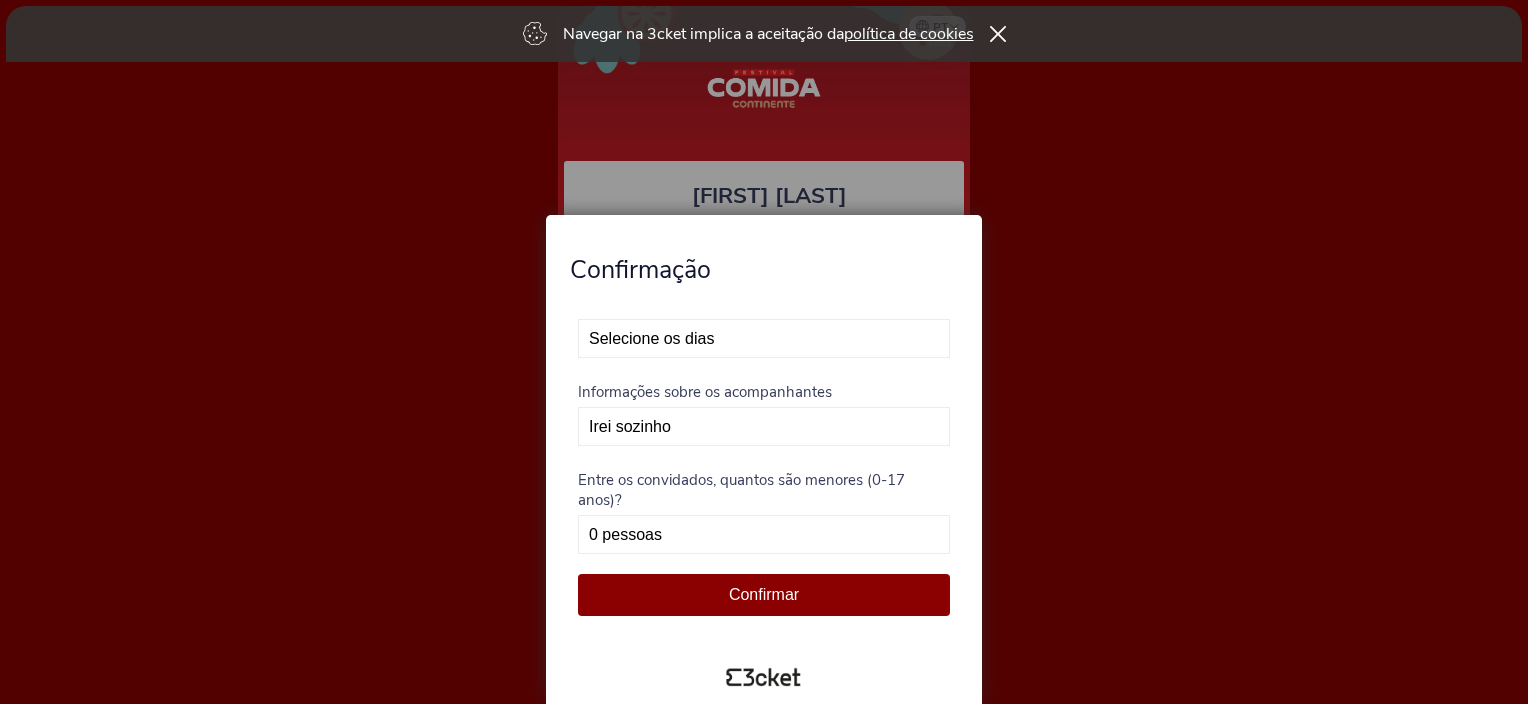 scroll, scrollTop: 0, scrollLeft: 0, axis: both 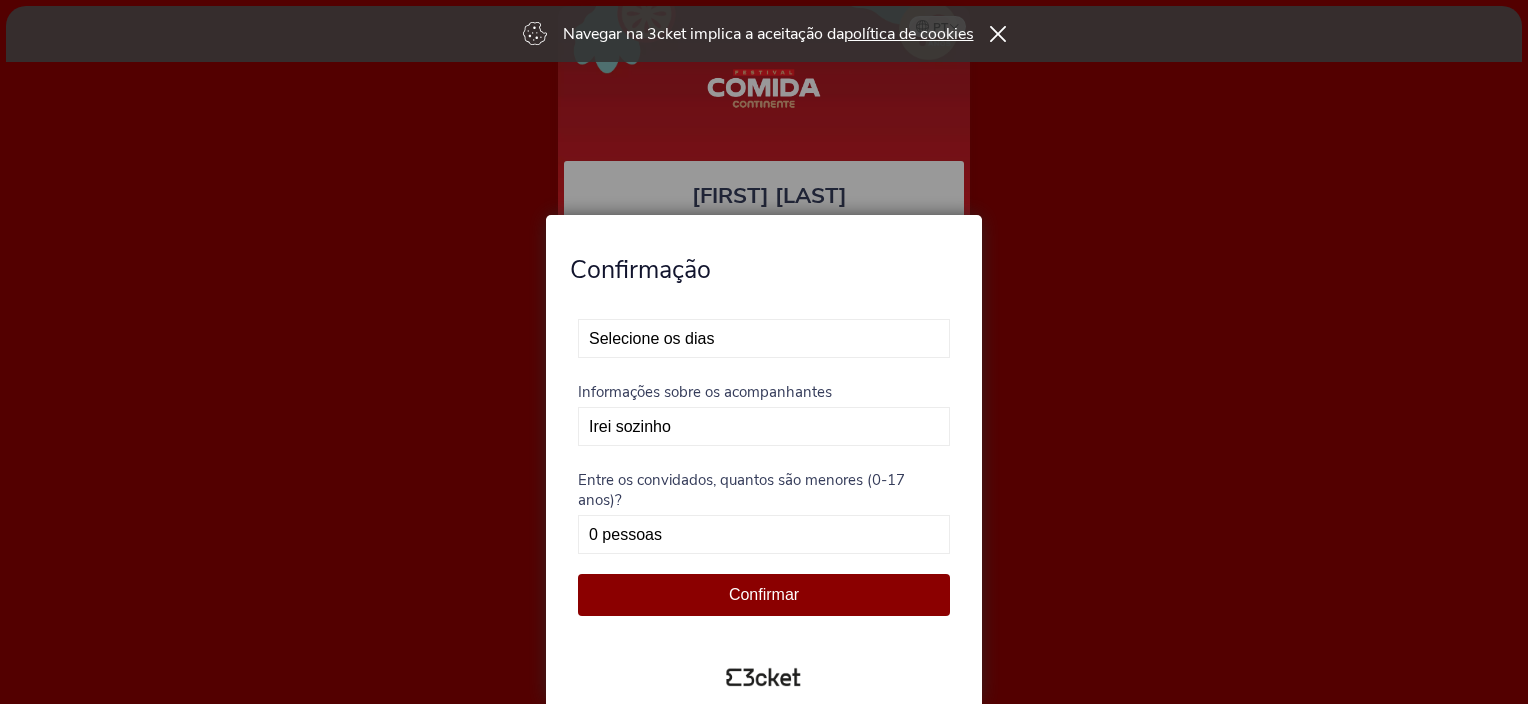 select on "2" 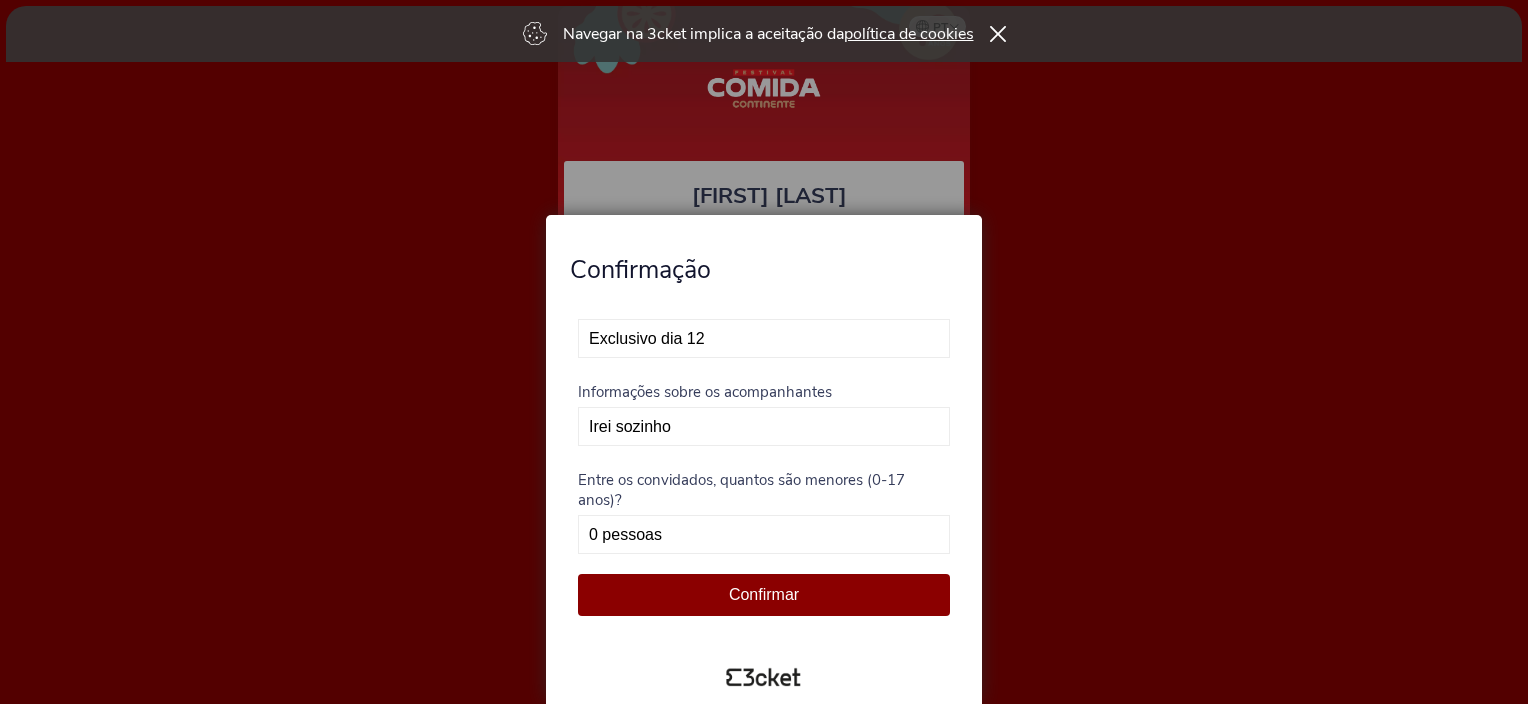 click on "Selecione os dias
Não vou poder estar presente
Exclusivo dia 12
Exclusivo dia 13" at bounding box center (764, 338) 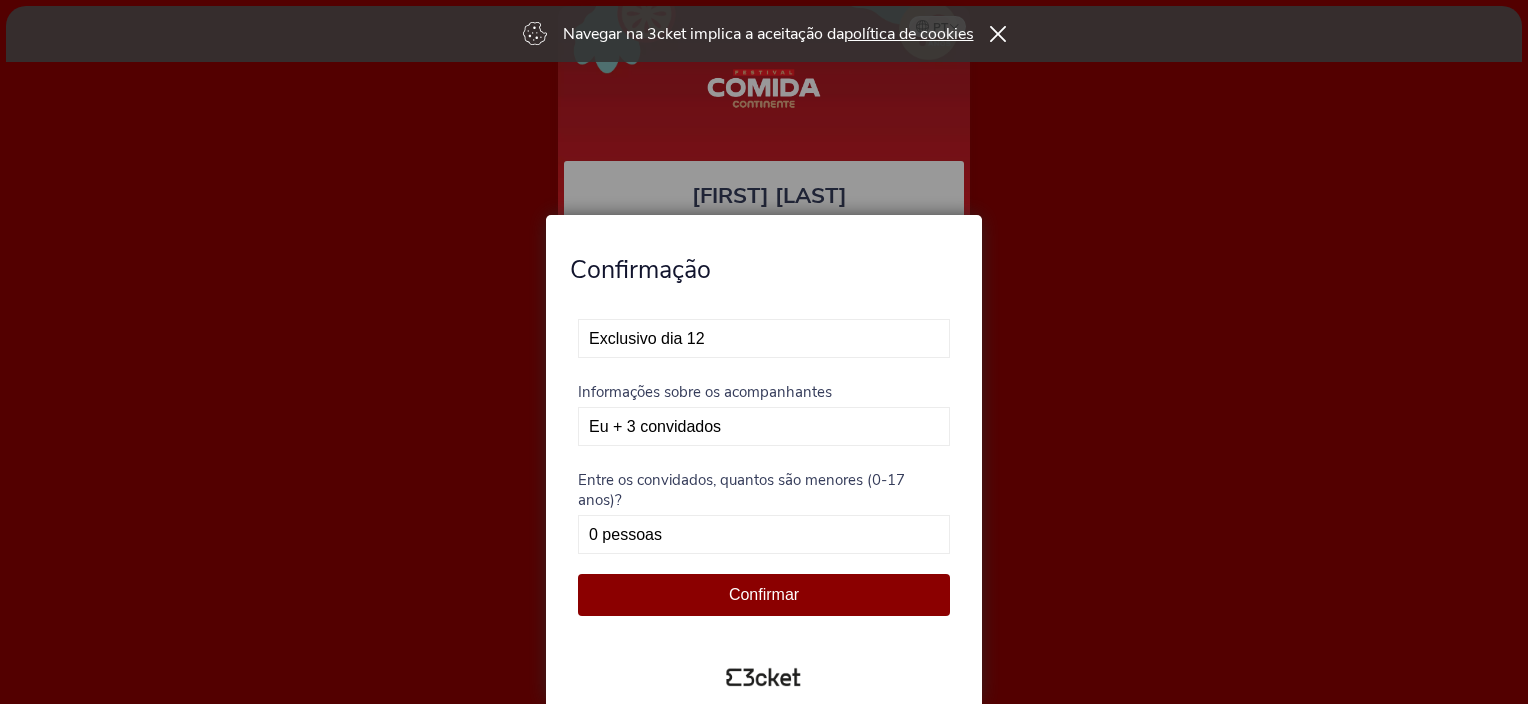 click on "Irei sozinho
Eu + 1 convidado
Eu + 2 convidados
Eu + 3 convidados" at bounding box center [764, 426] 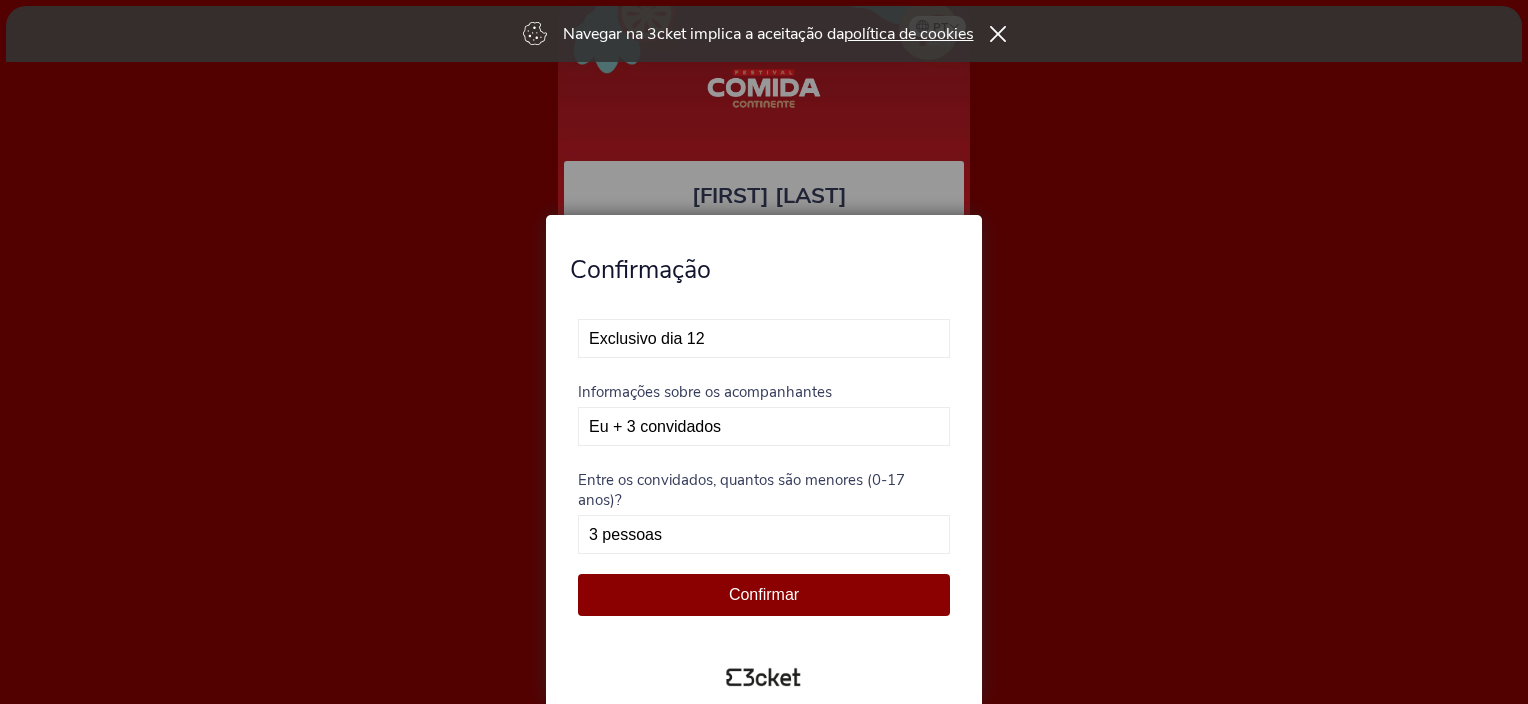 click on "0 pessoas
1 pessoa
2 pessoas
3 pessoas" at bounding box center (764, 534) 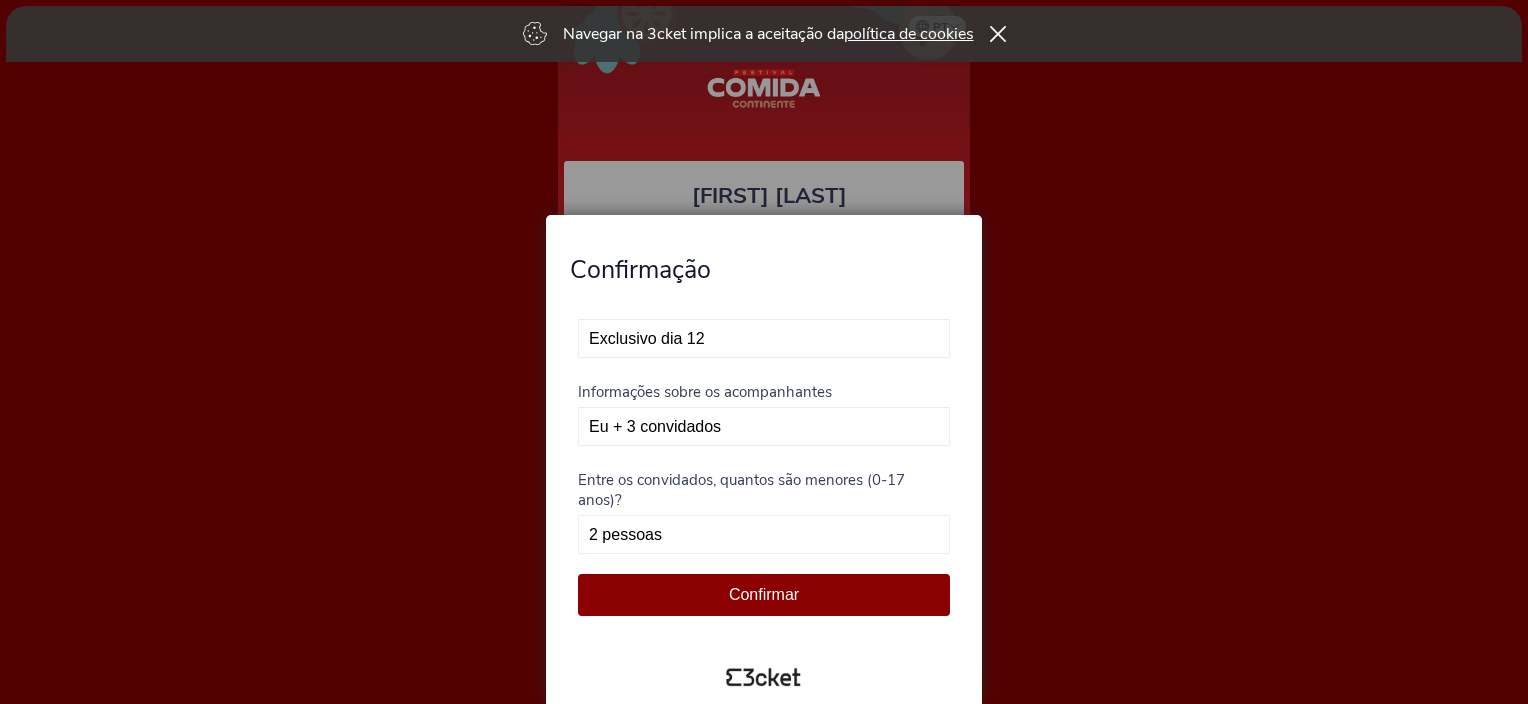 click on "Confirmar" at bounding box center (764, 595) 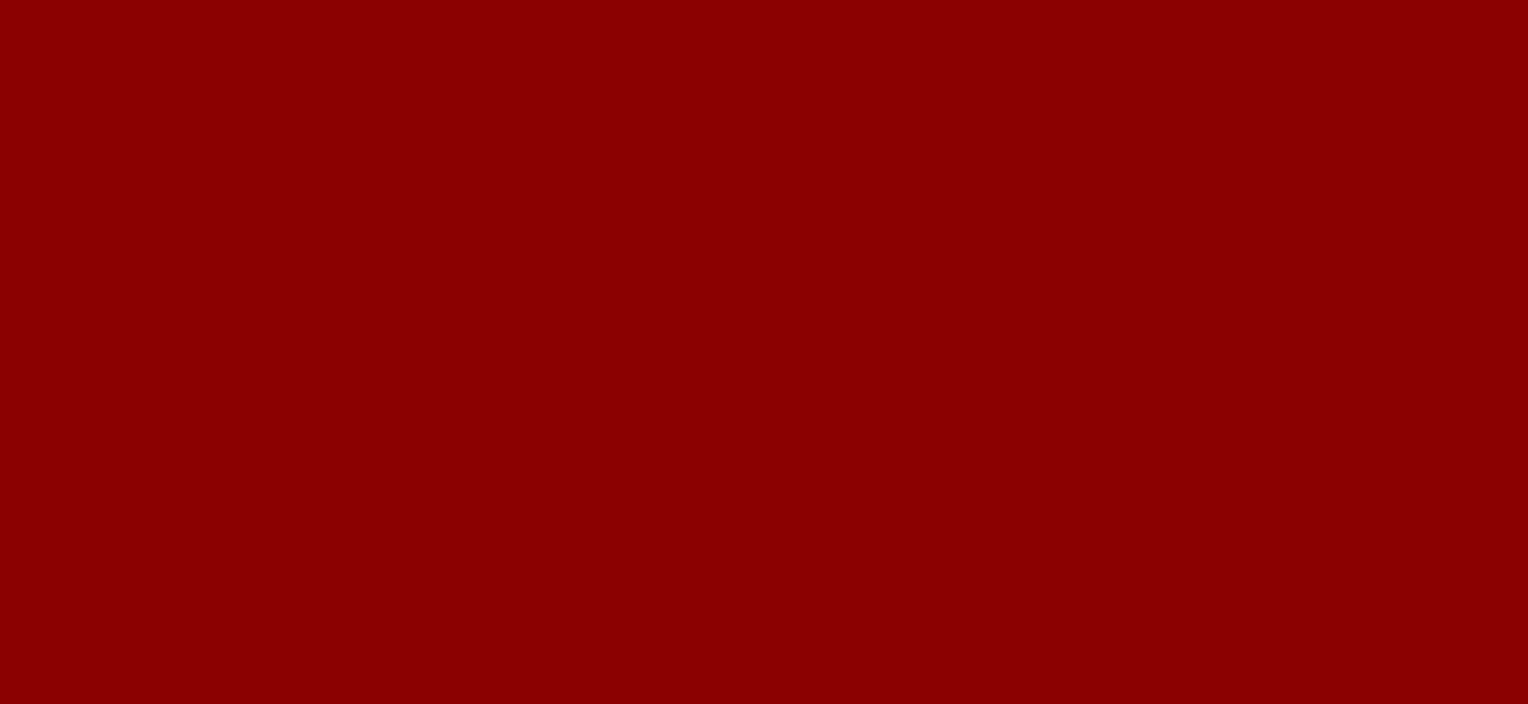 scroll, scrollTop: 0, scrollLeft: 0, axis: both 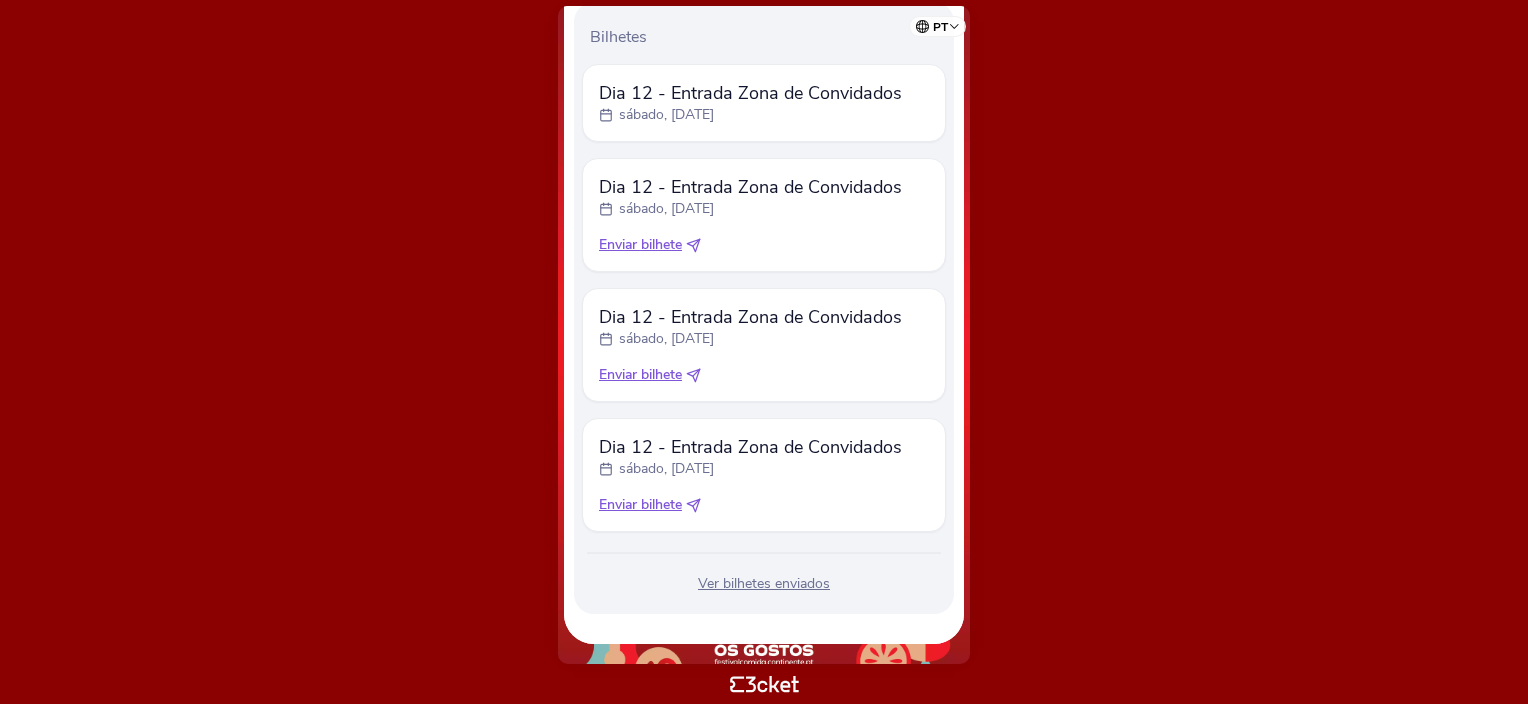 click on "Ver bilhetes enviados" at bounding box center [764, 584] 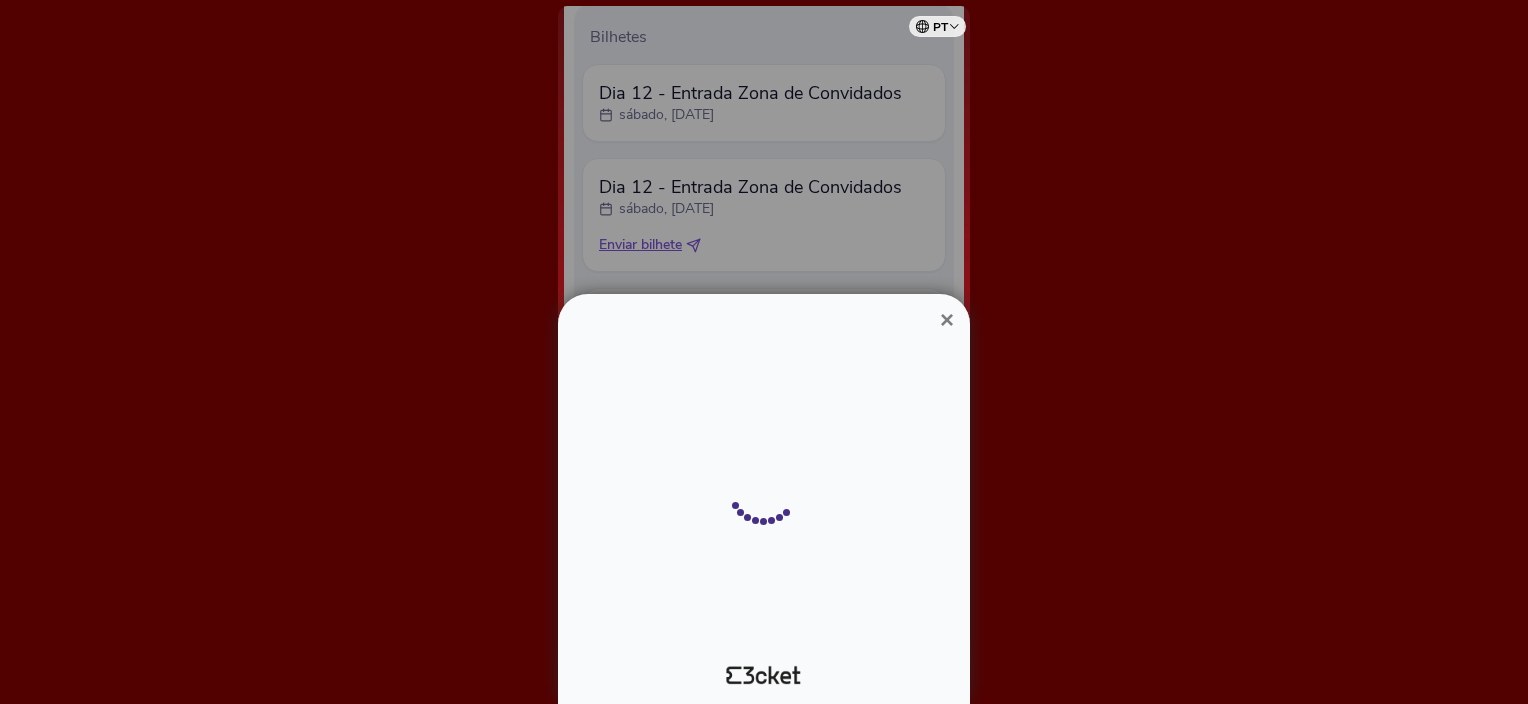 click at bounding box center (764, 490) 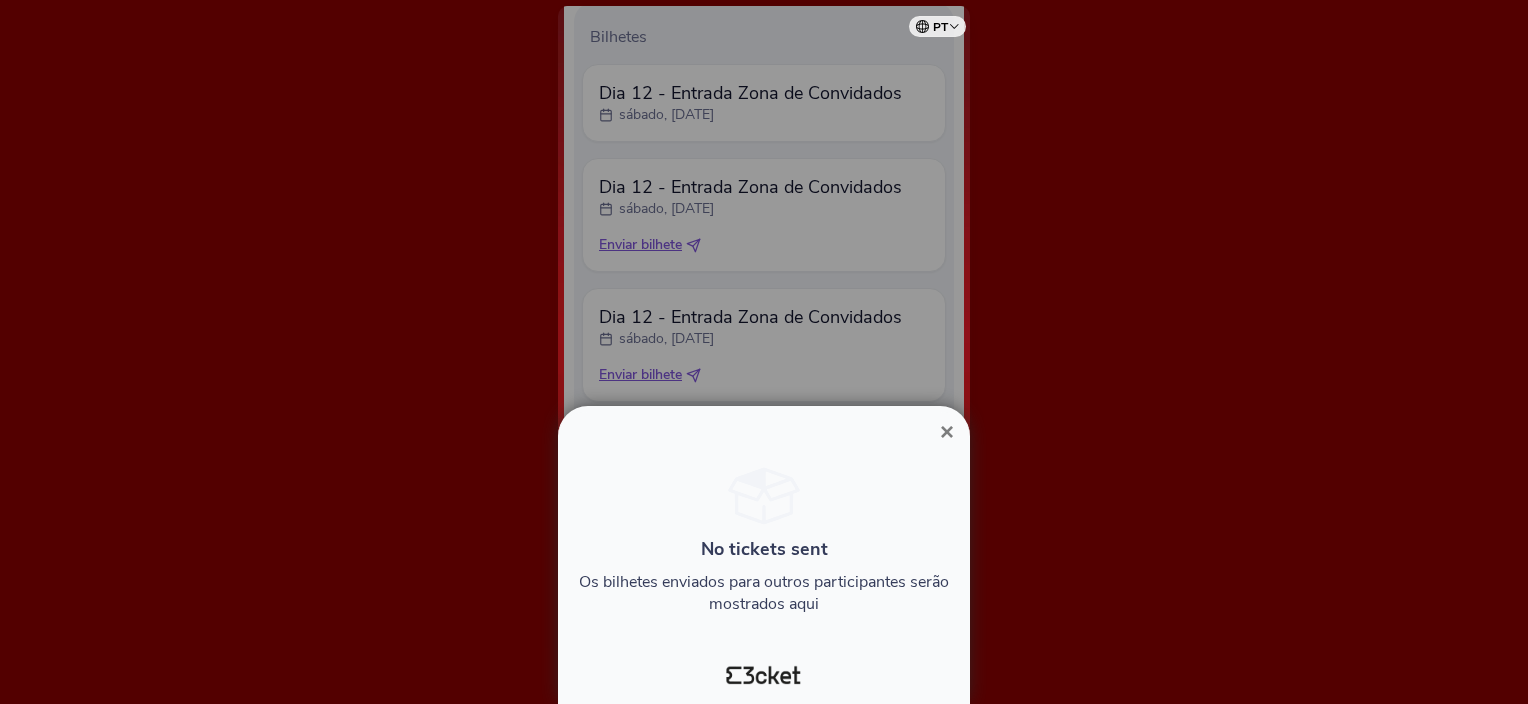 click on "×" at bounding box center [947, 431] 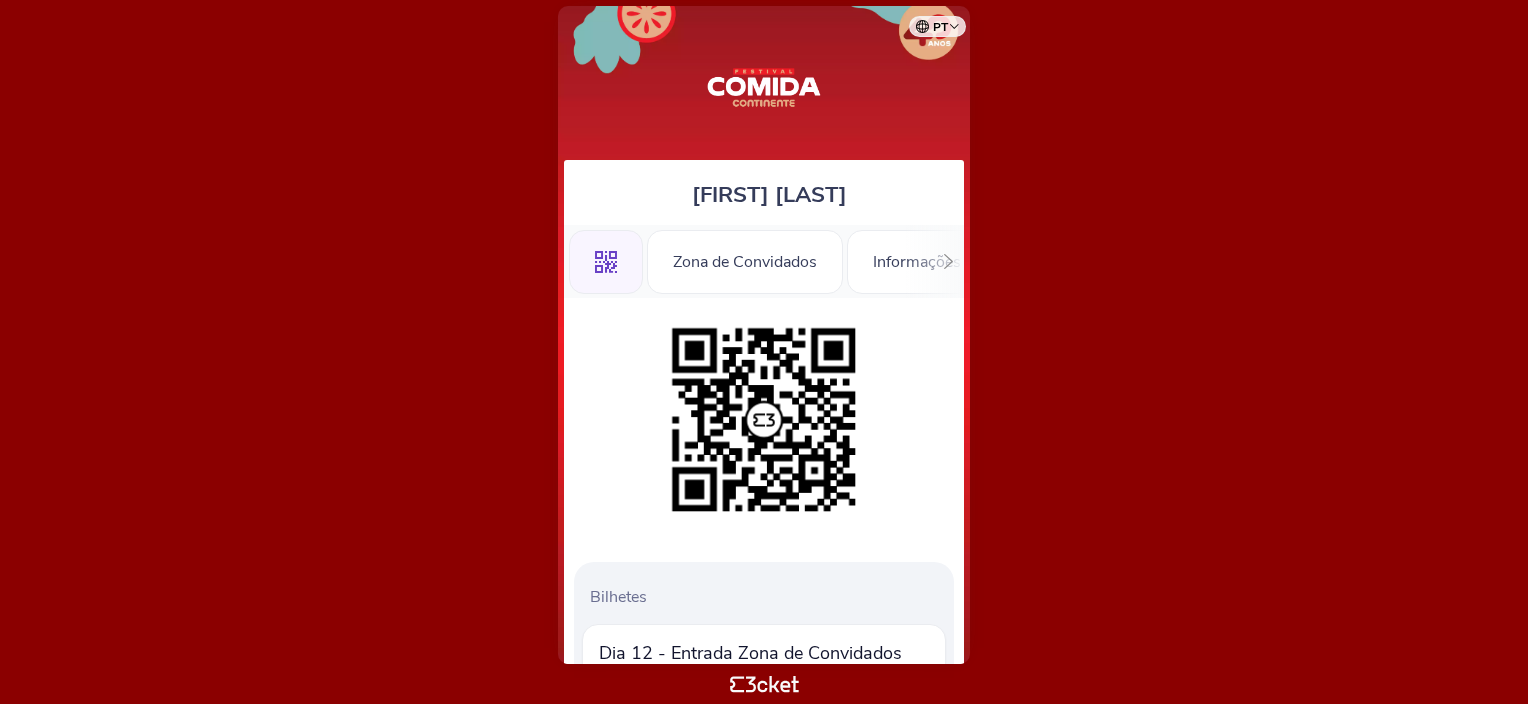 scroll, scrollTop: 0, scrollLeft: 0, axis: both 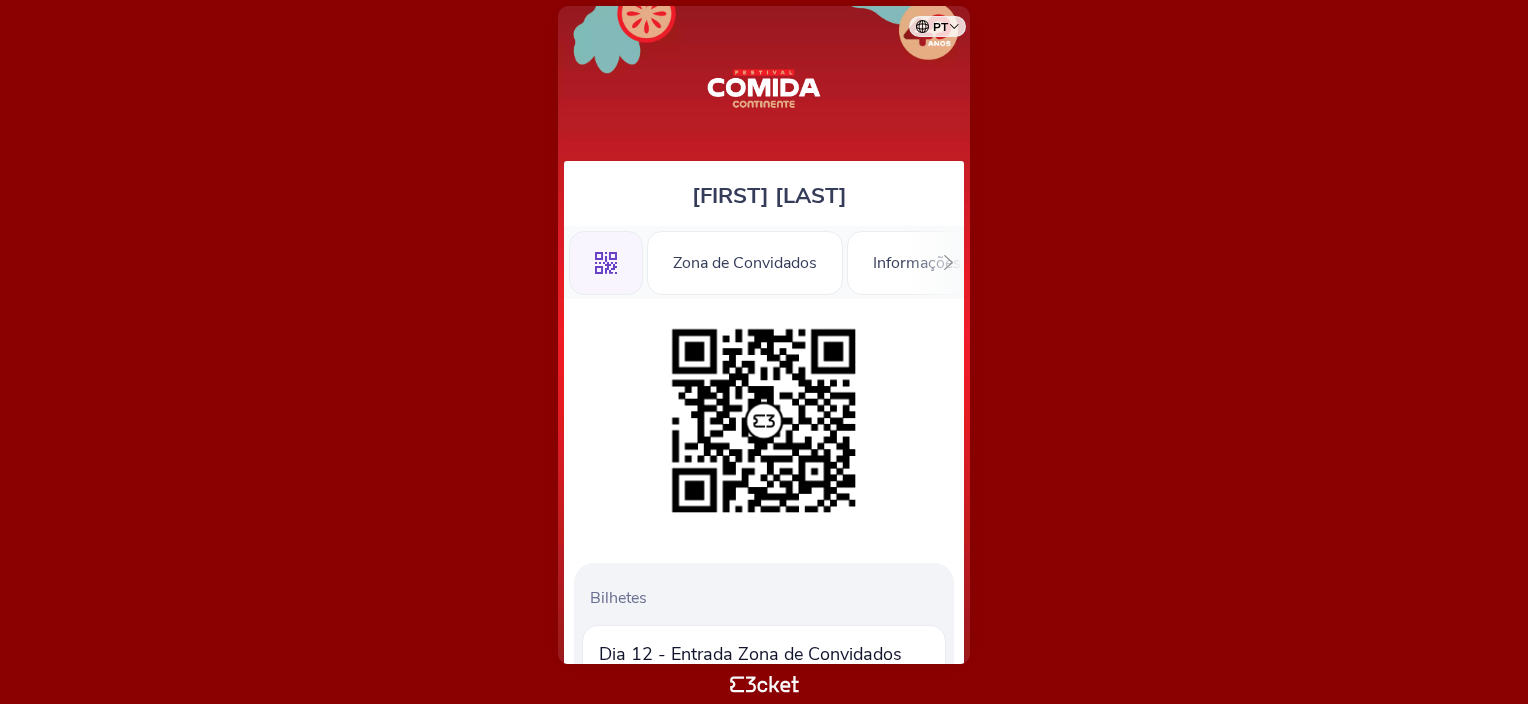 click at bounding box center (948, 262) 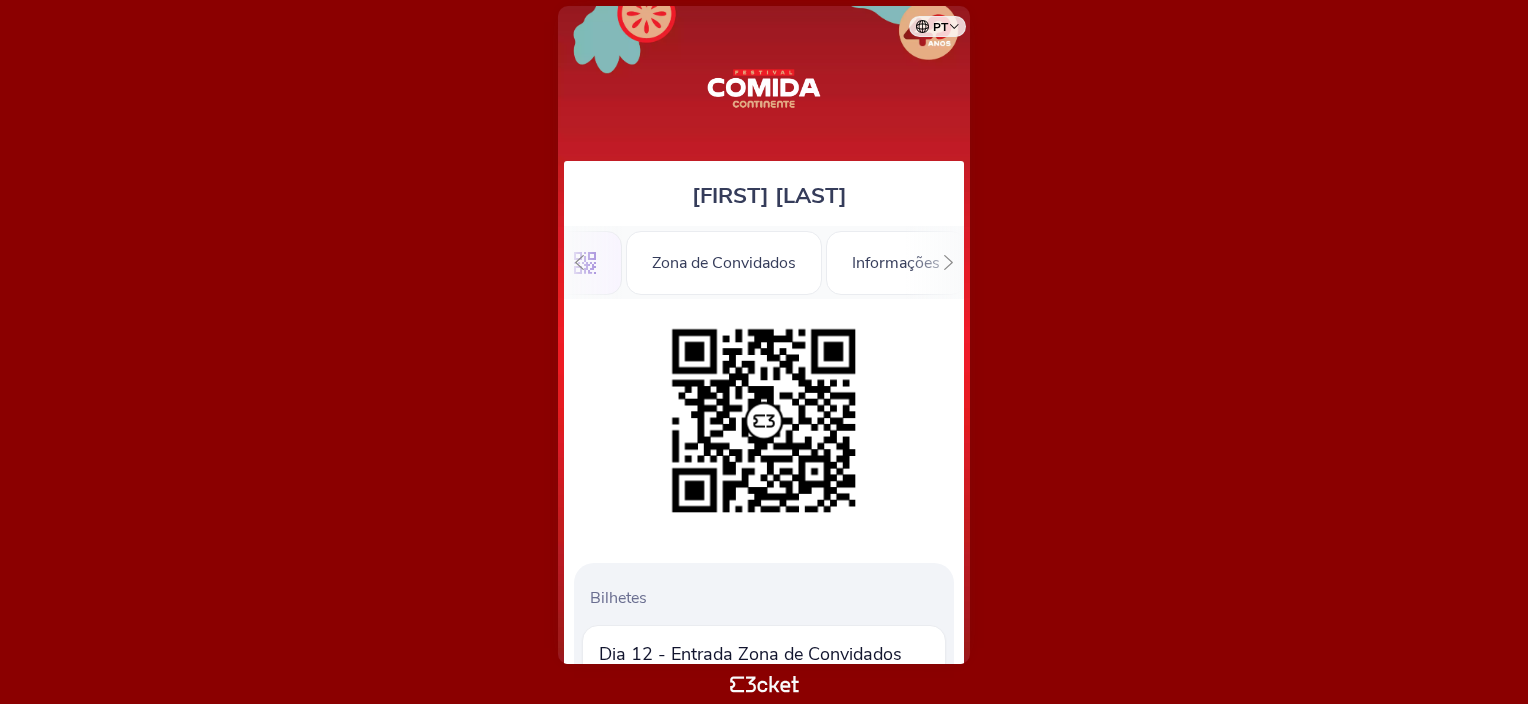 scroll, scrollTop: 0, scrollLeft: 28, axis: horizontal 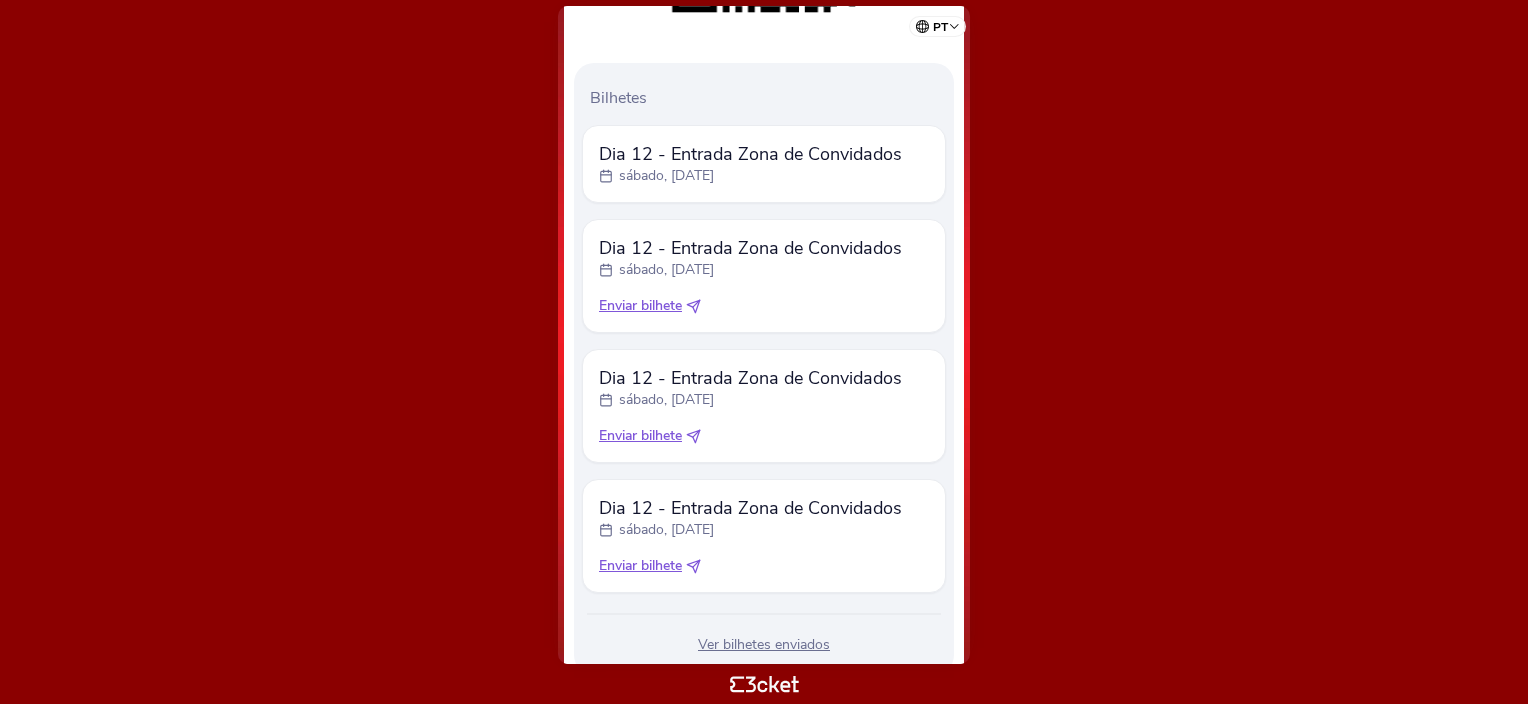 click at bounding box center [693, 306] 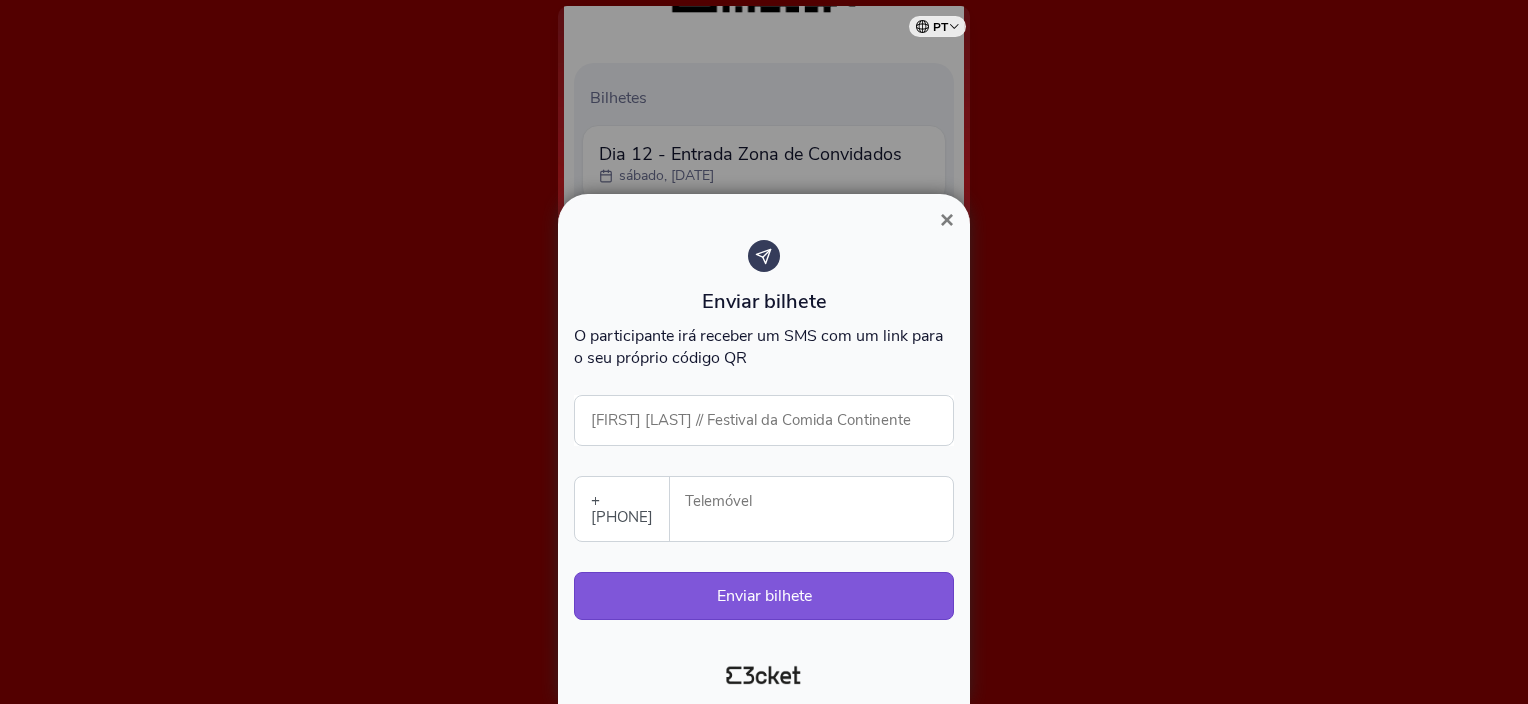 click on "×" at bounding box center [947, 219] 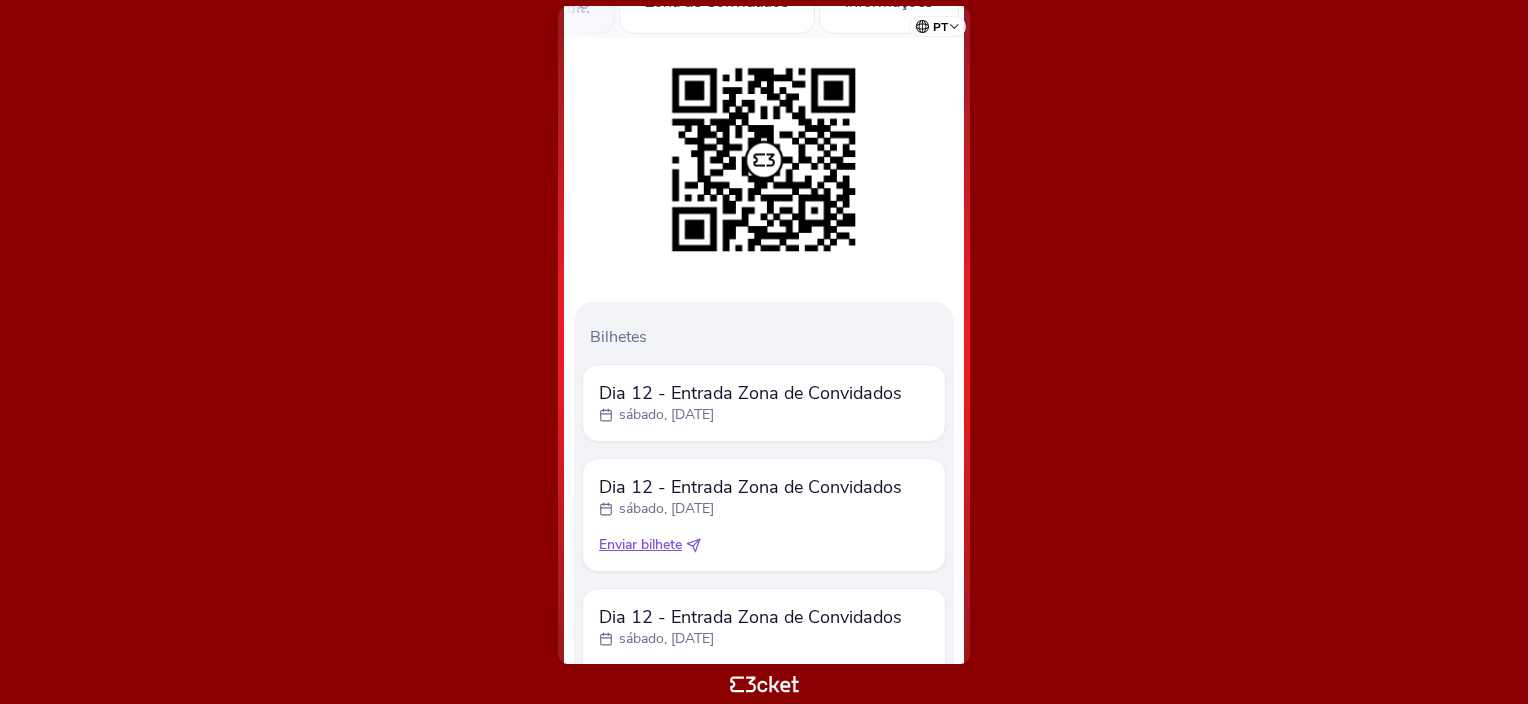 scroll, scrollTop: 61, scrollLeft: 0, axis: vertical 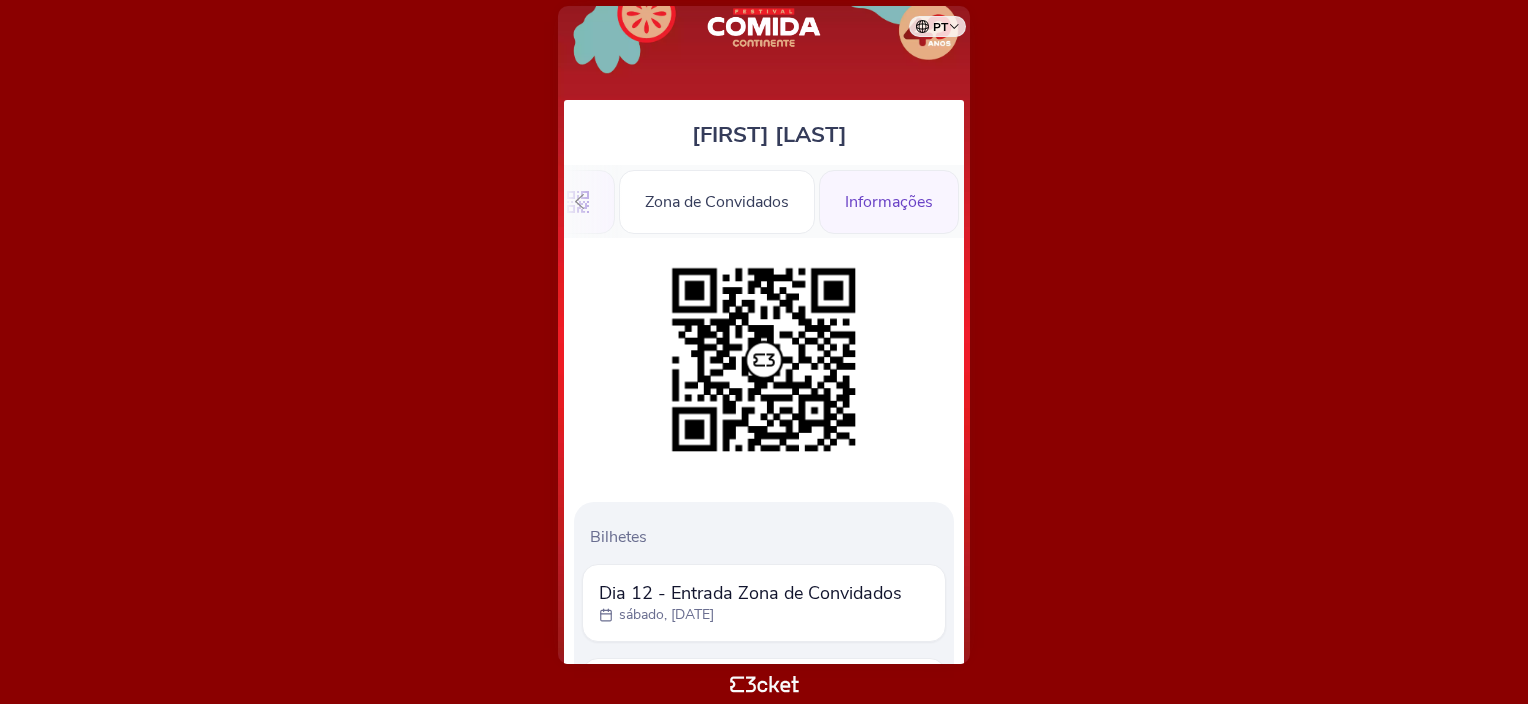 click on "[INFORMATION]" at bounding box center (889, 202) 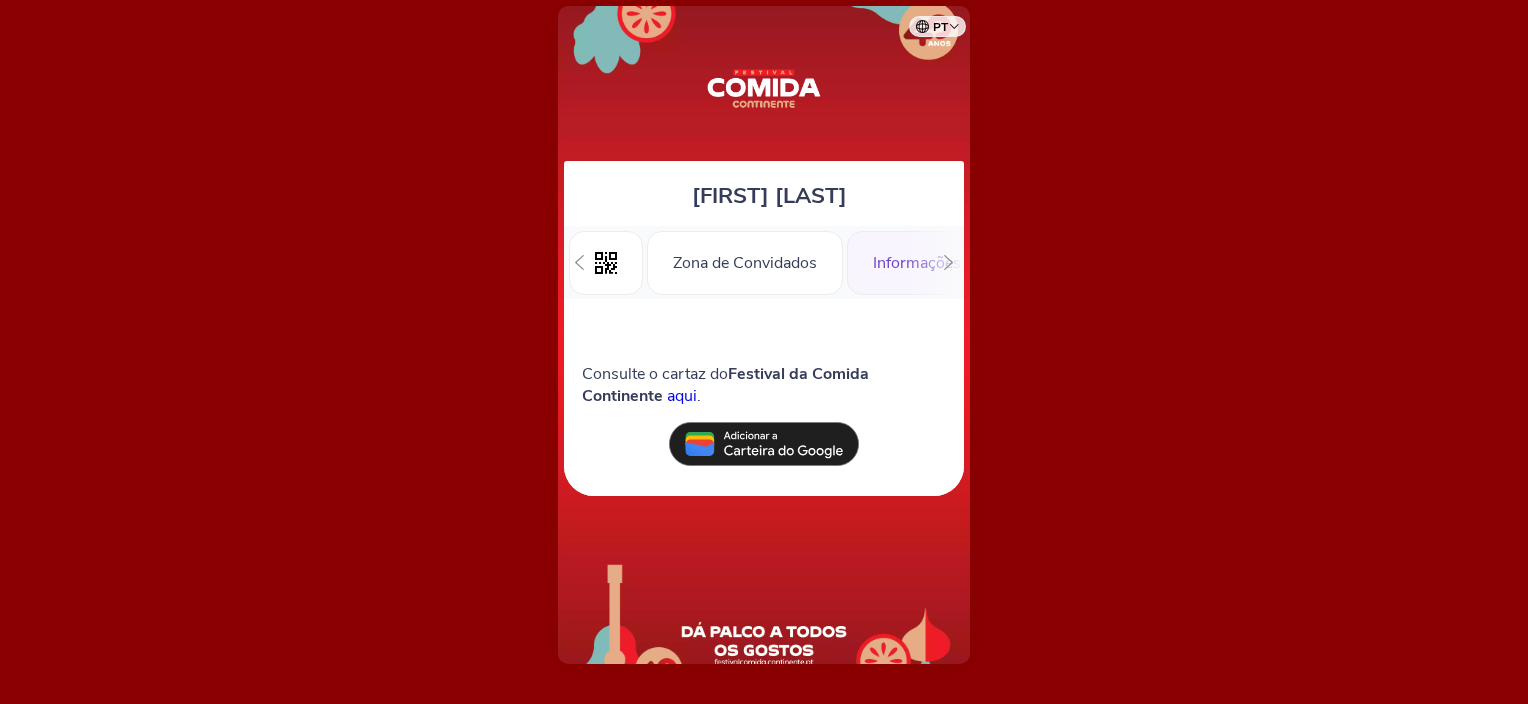 scroll, scrollTop: 0, scrollLeft: 0, axis: both 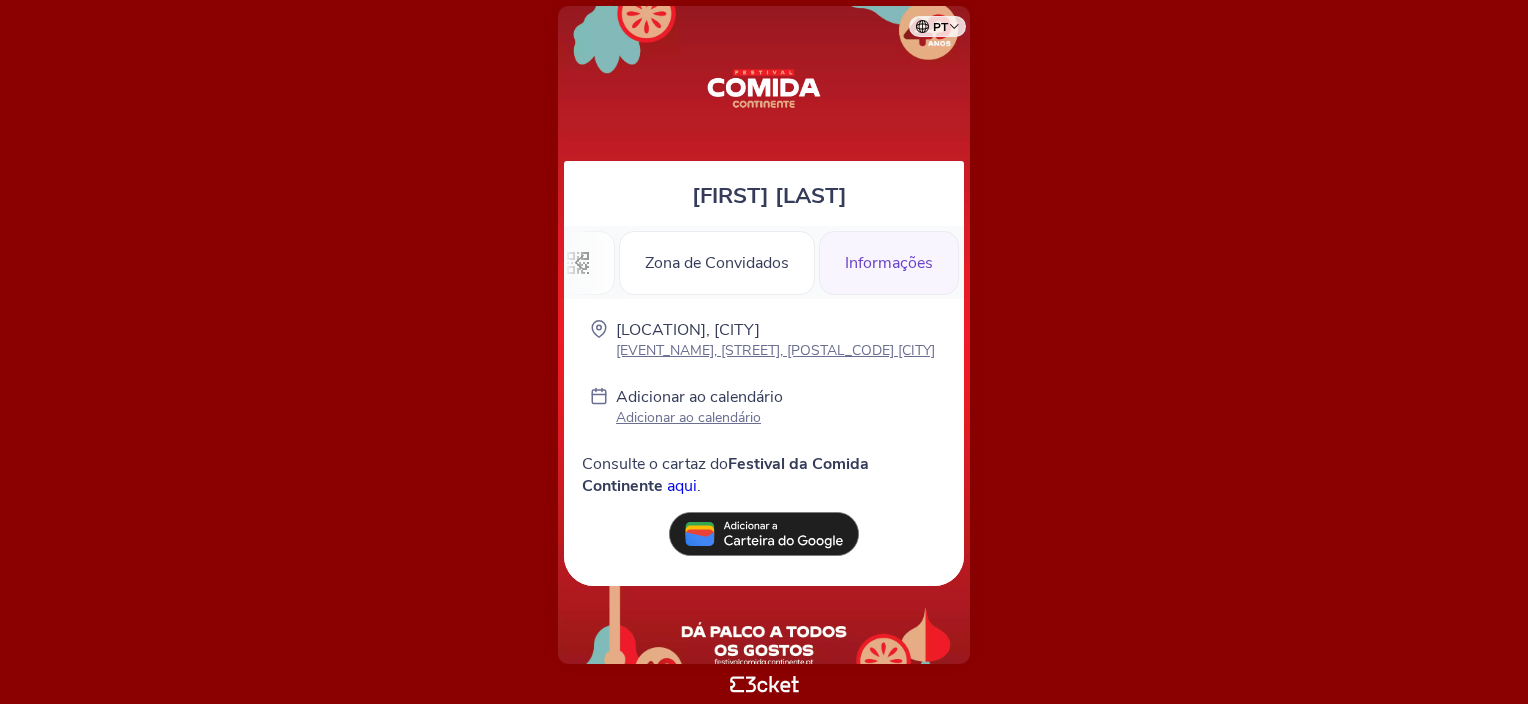 click at bounding box center [579, 262] 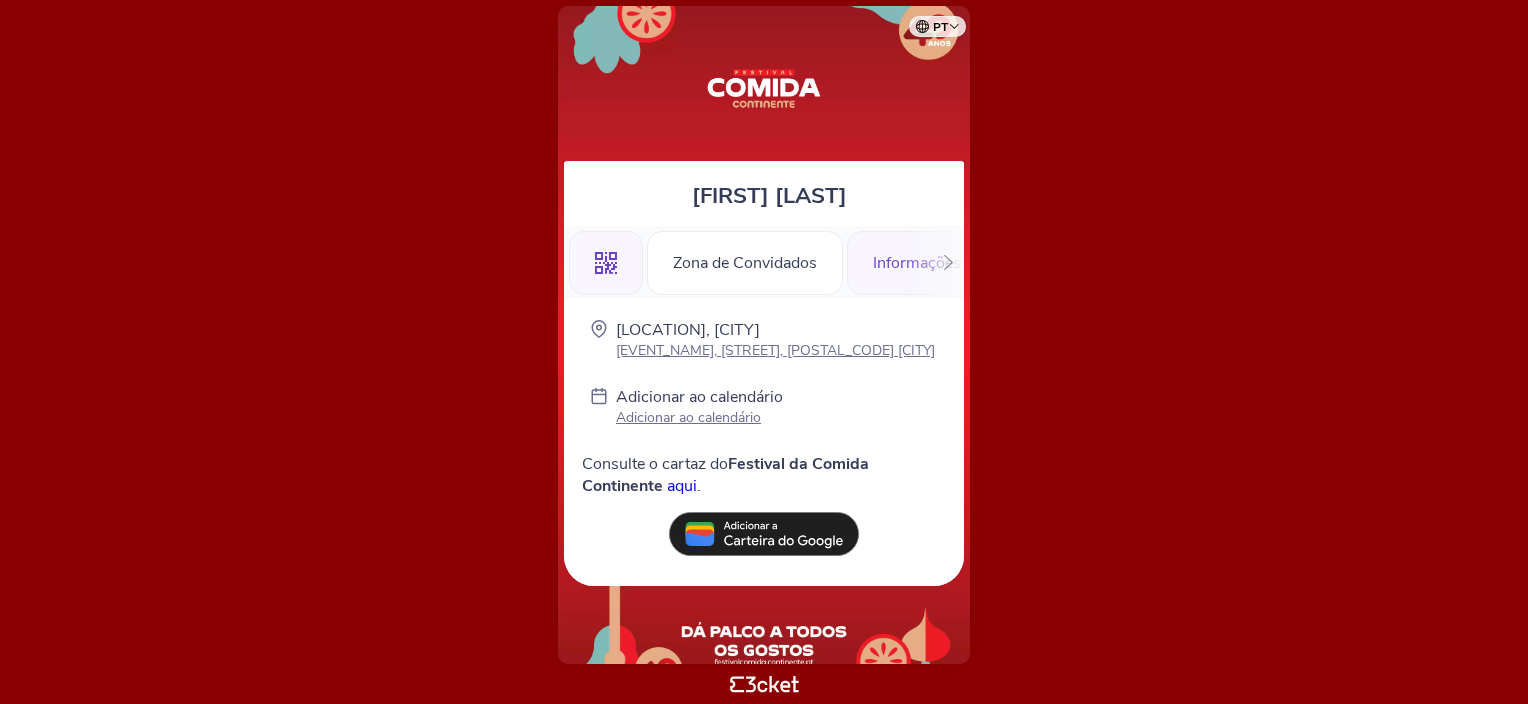 scroll, scrollTop: 0, scrollLeft: 0, axis: both 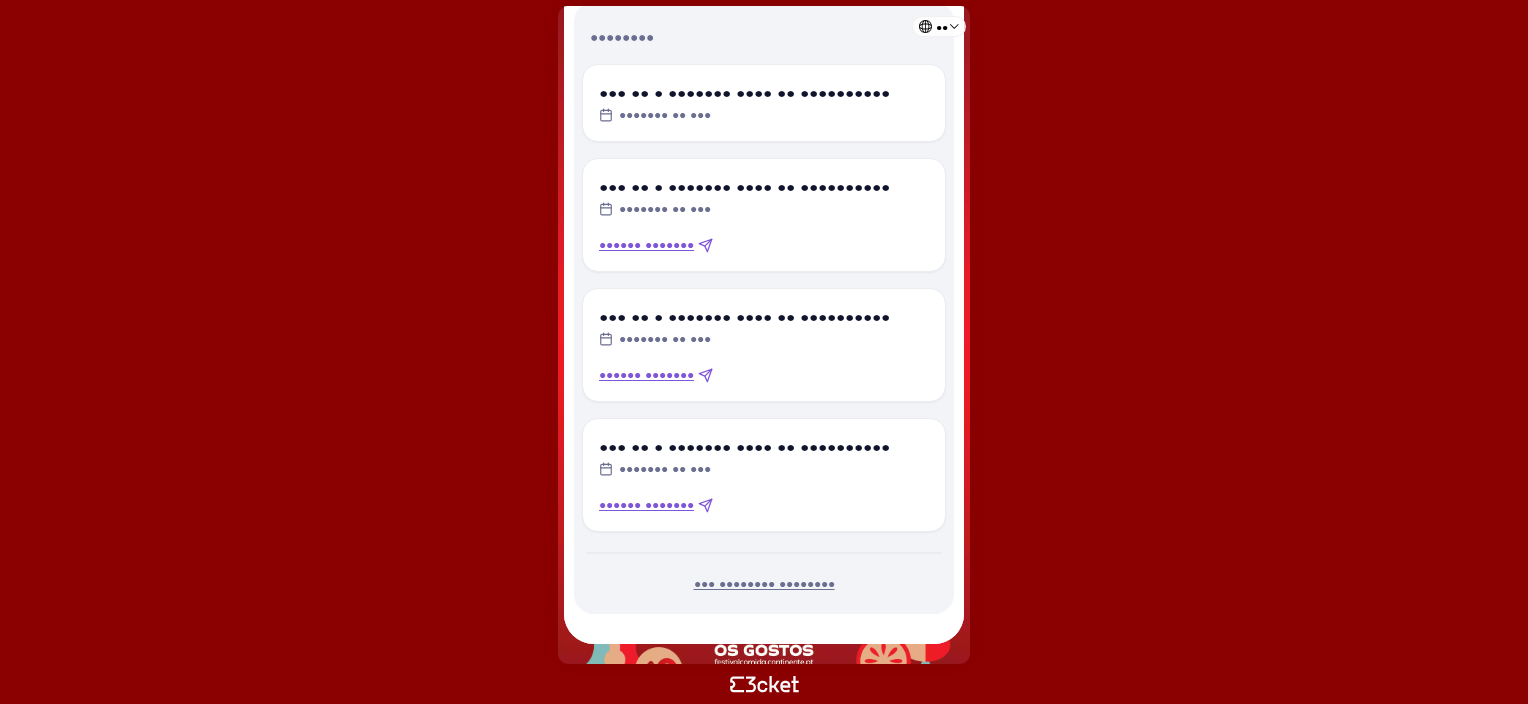 click on "••• •••••••• ••••••••" at bounding box center (764, 584) 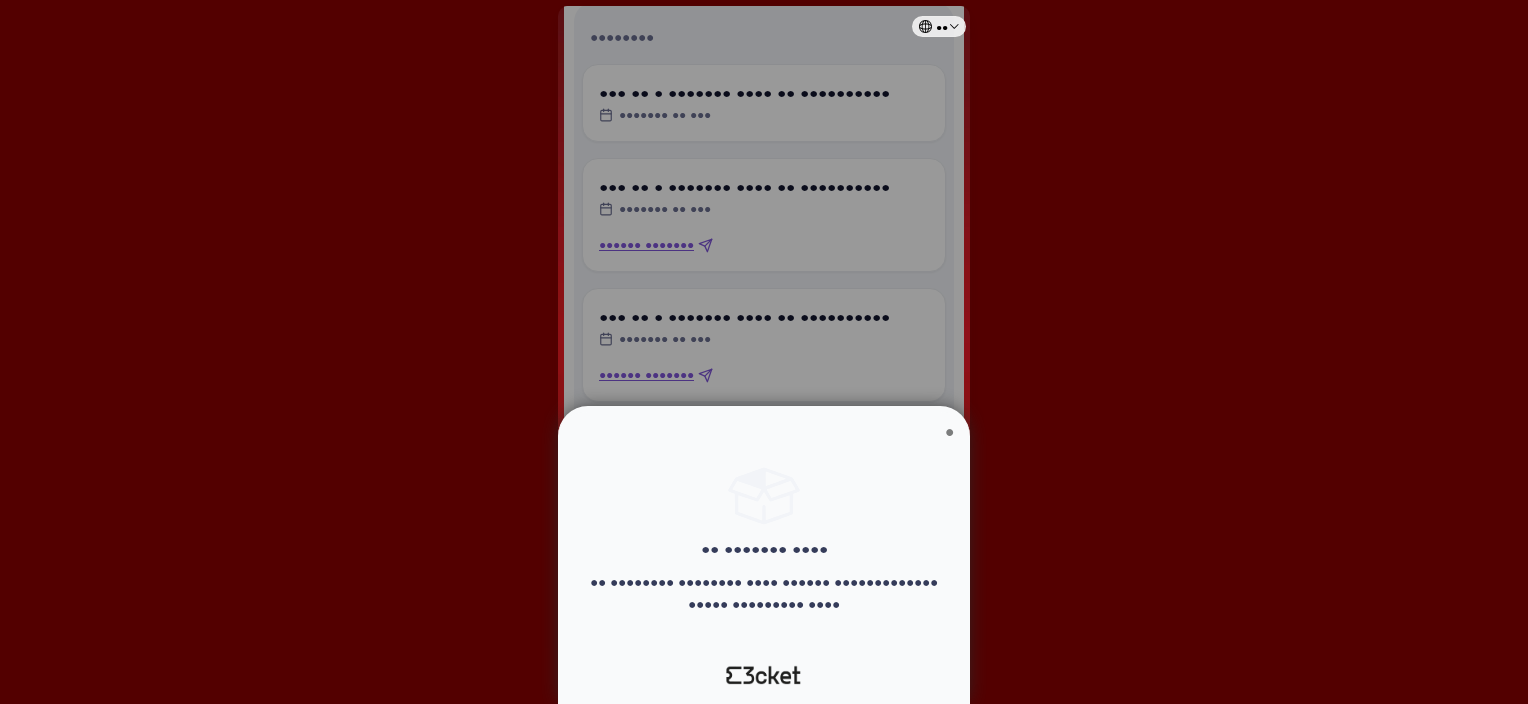 click on "•" at bounding box center [950, 431] 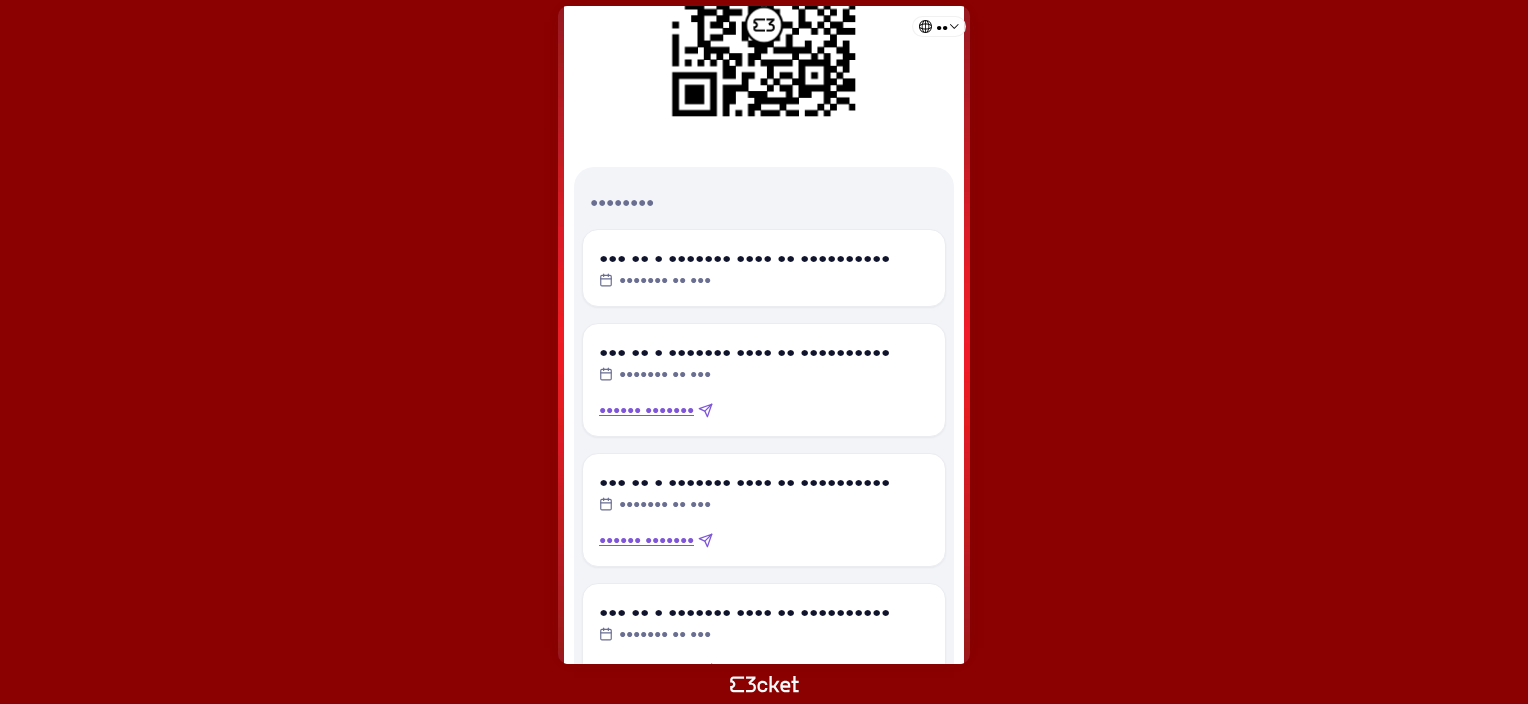 scroll, scrollTop: 361, scrollLeft: 0, axis: vertical 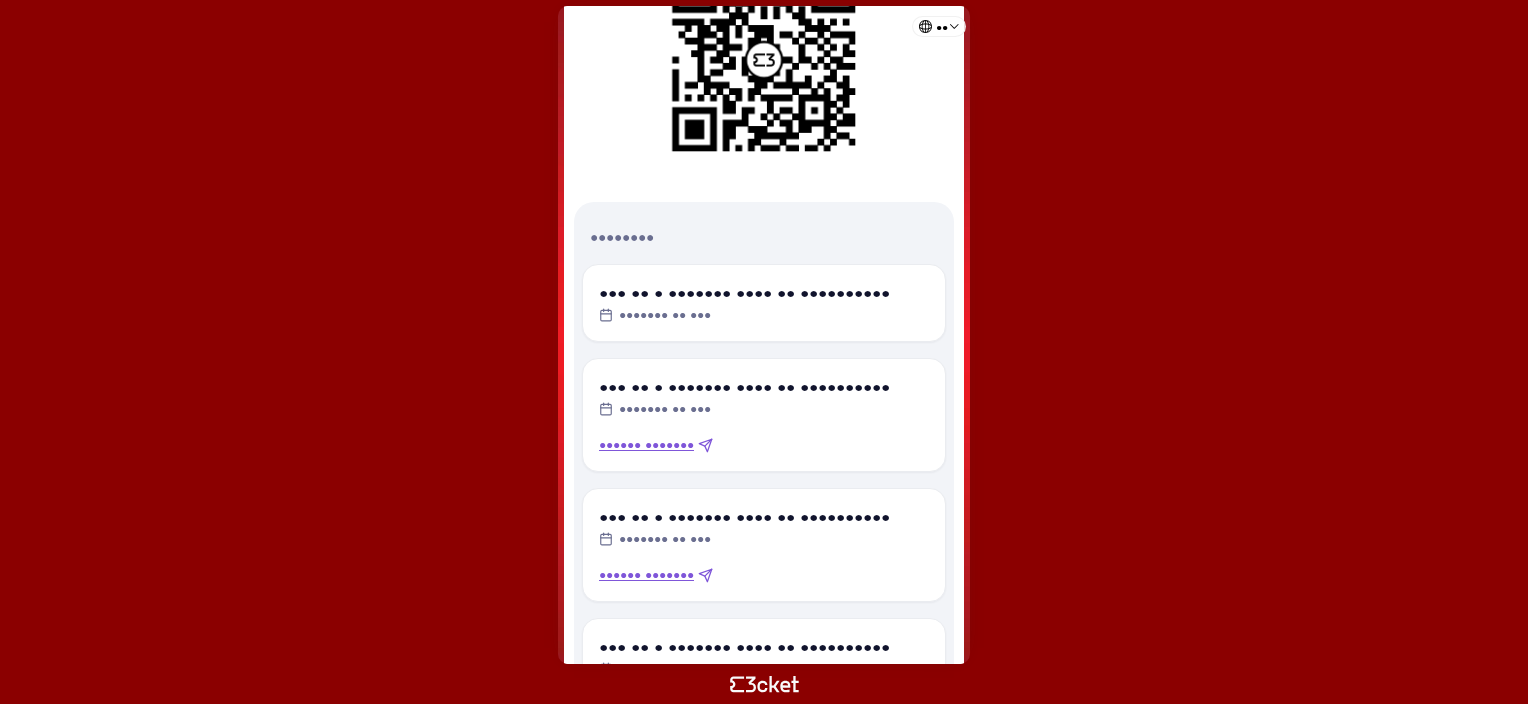 click at bounding box center (705, 445) 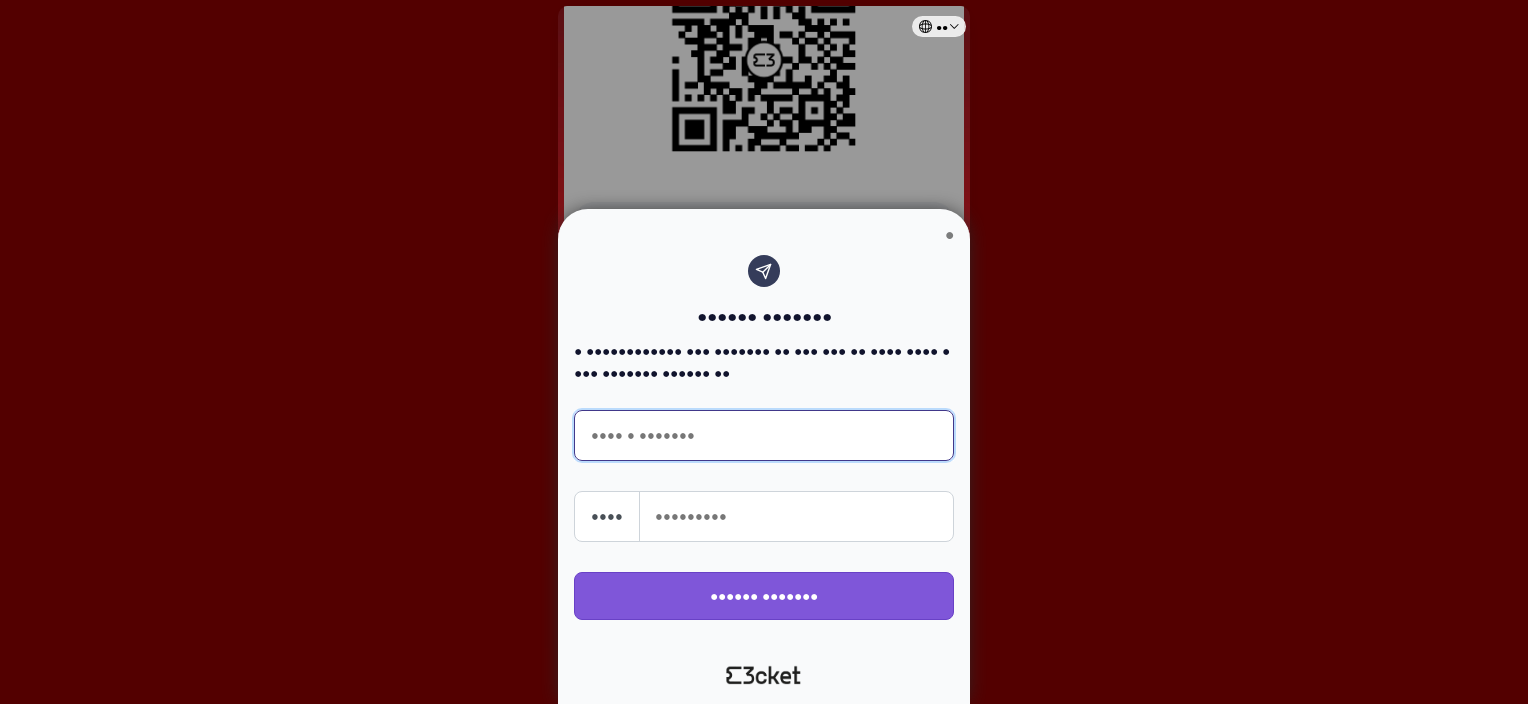 click on "•••• • •••••••" at bounding box center [764, 435] 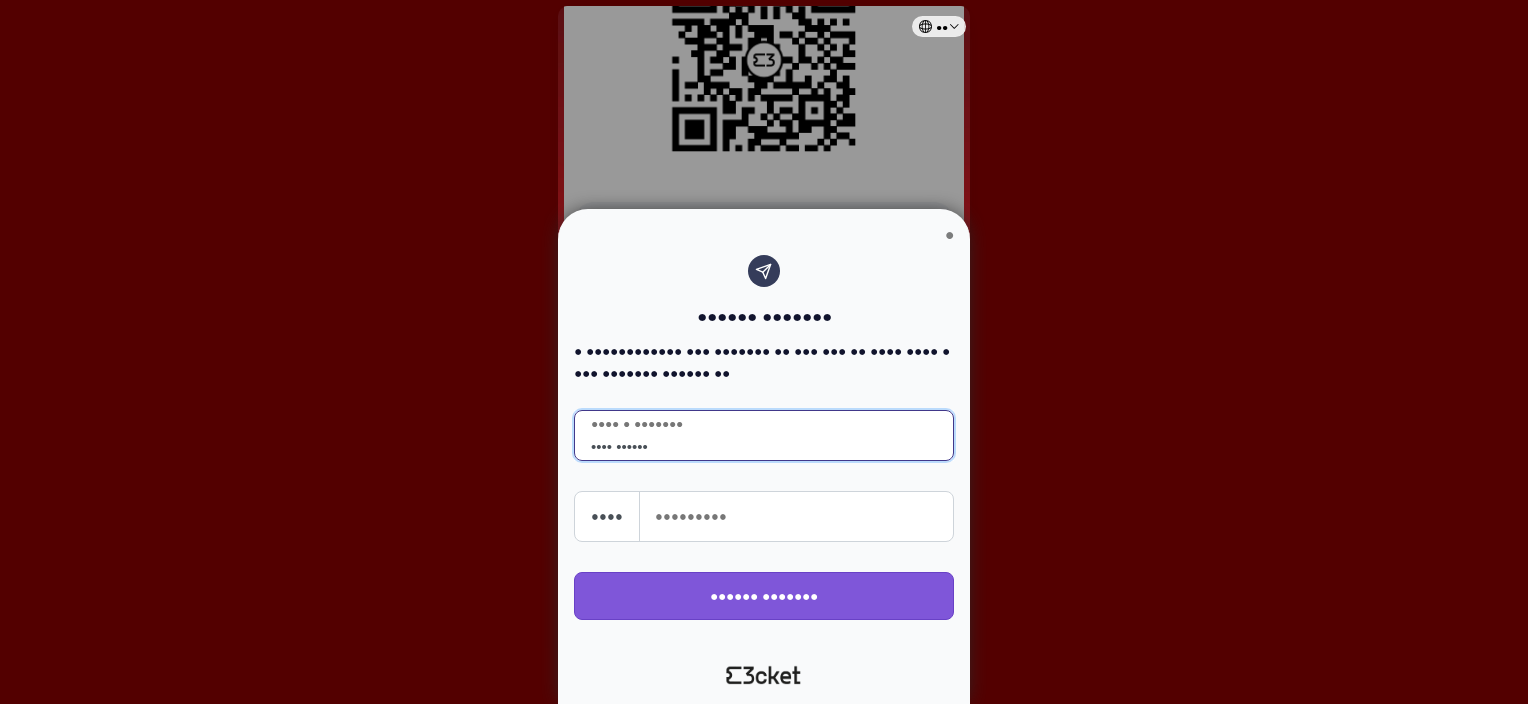 type on "•••• ••••••" 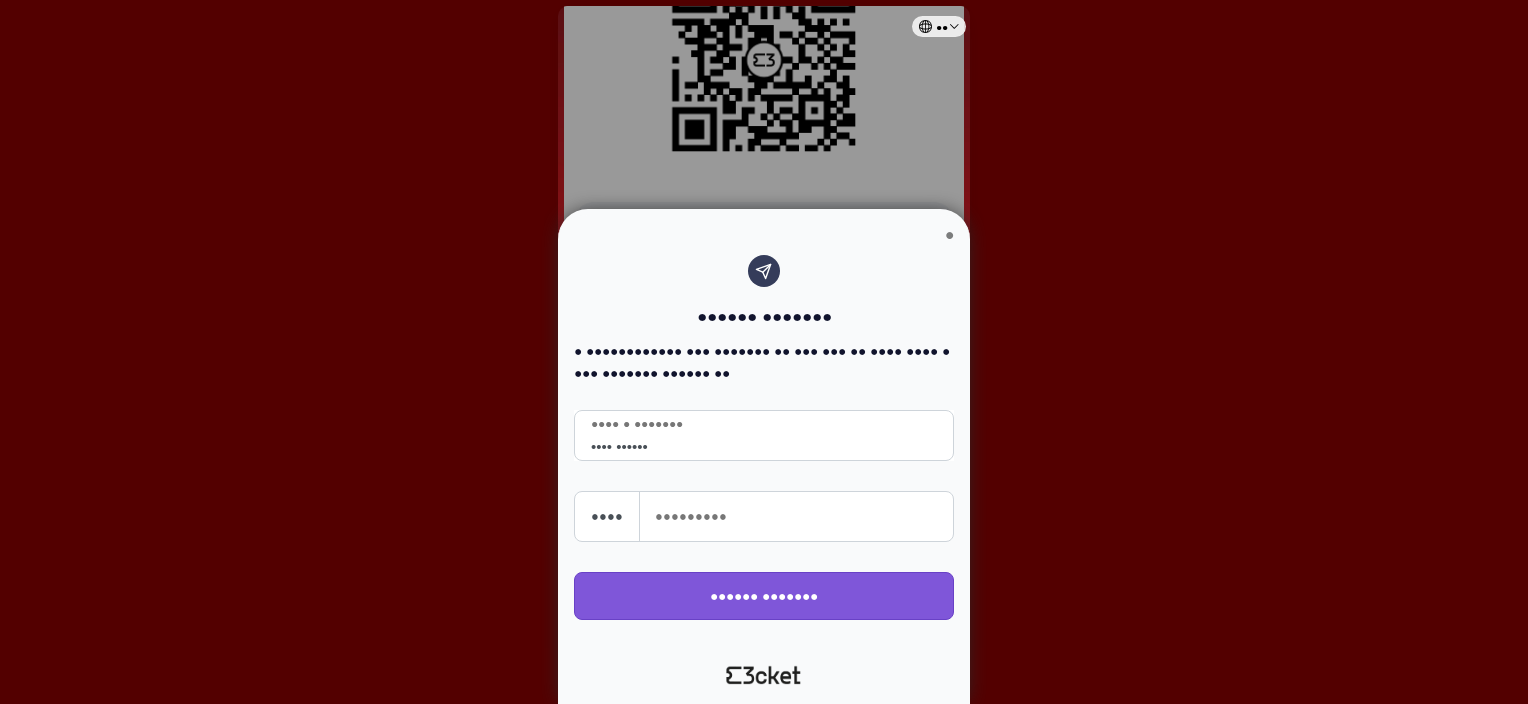 click on "•••••••••" at bounding box center (804, 516) 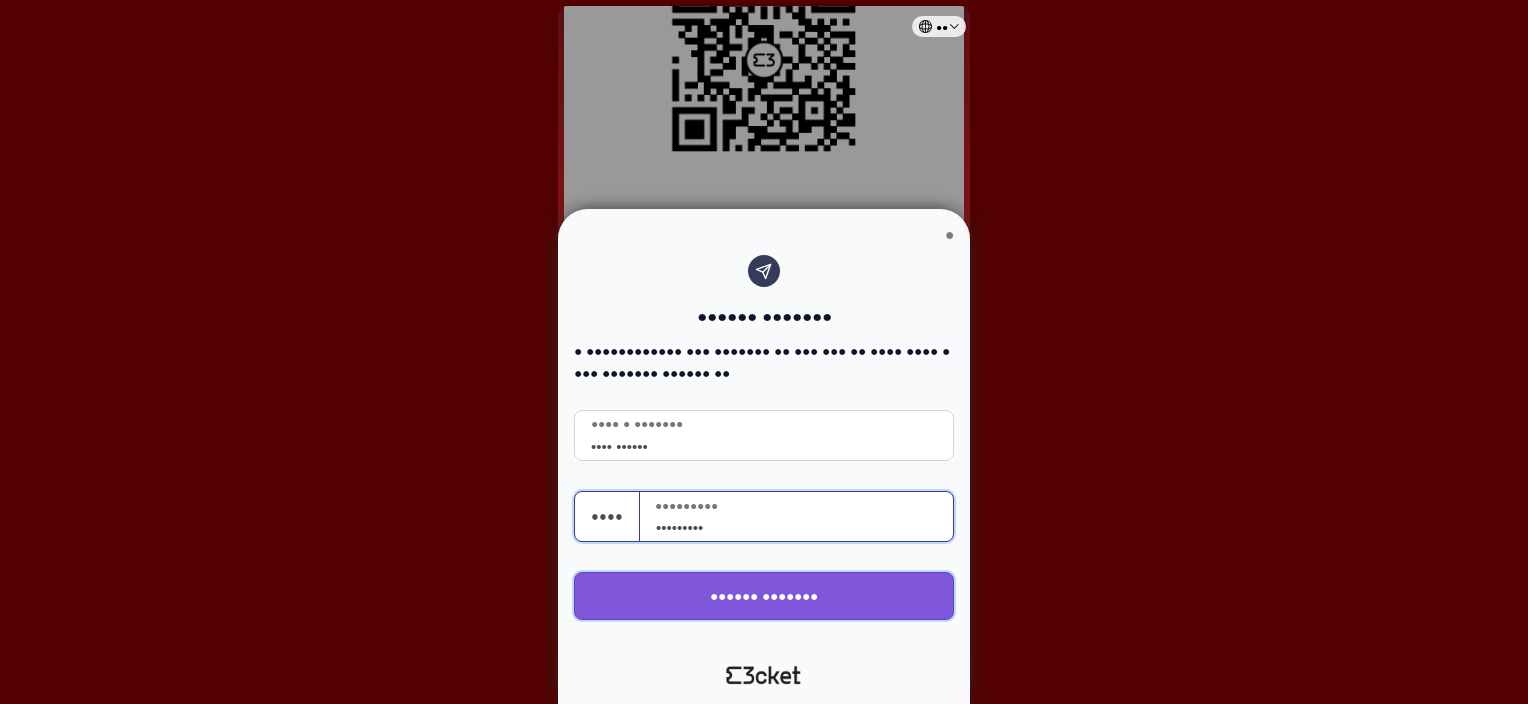 type on "•••••••••" 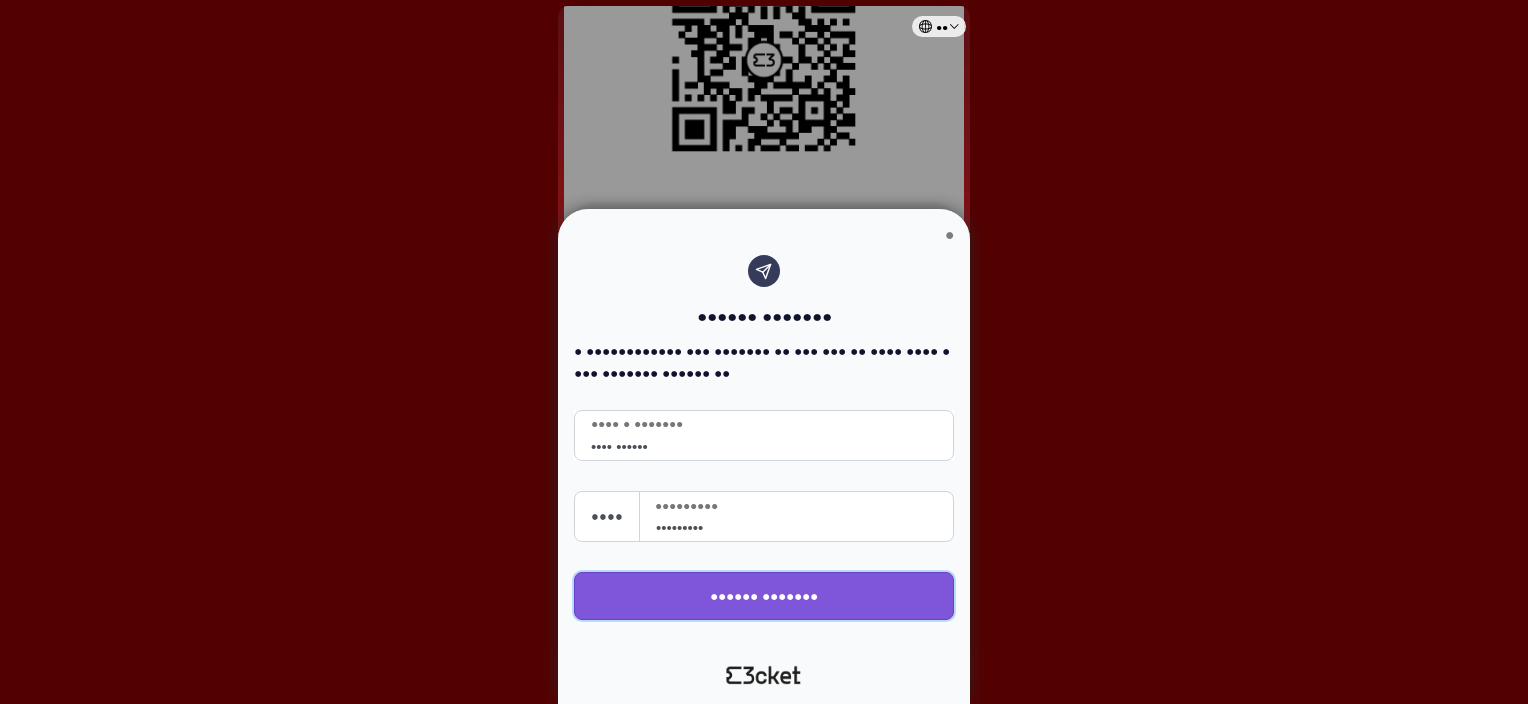 click on "•••••• •••••••" at bounding box center (764, 596) 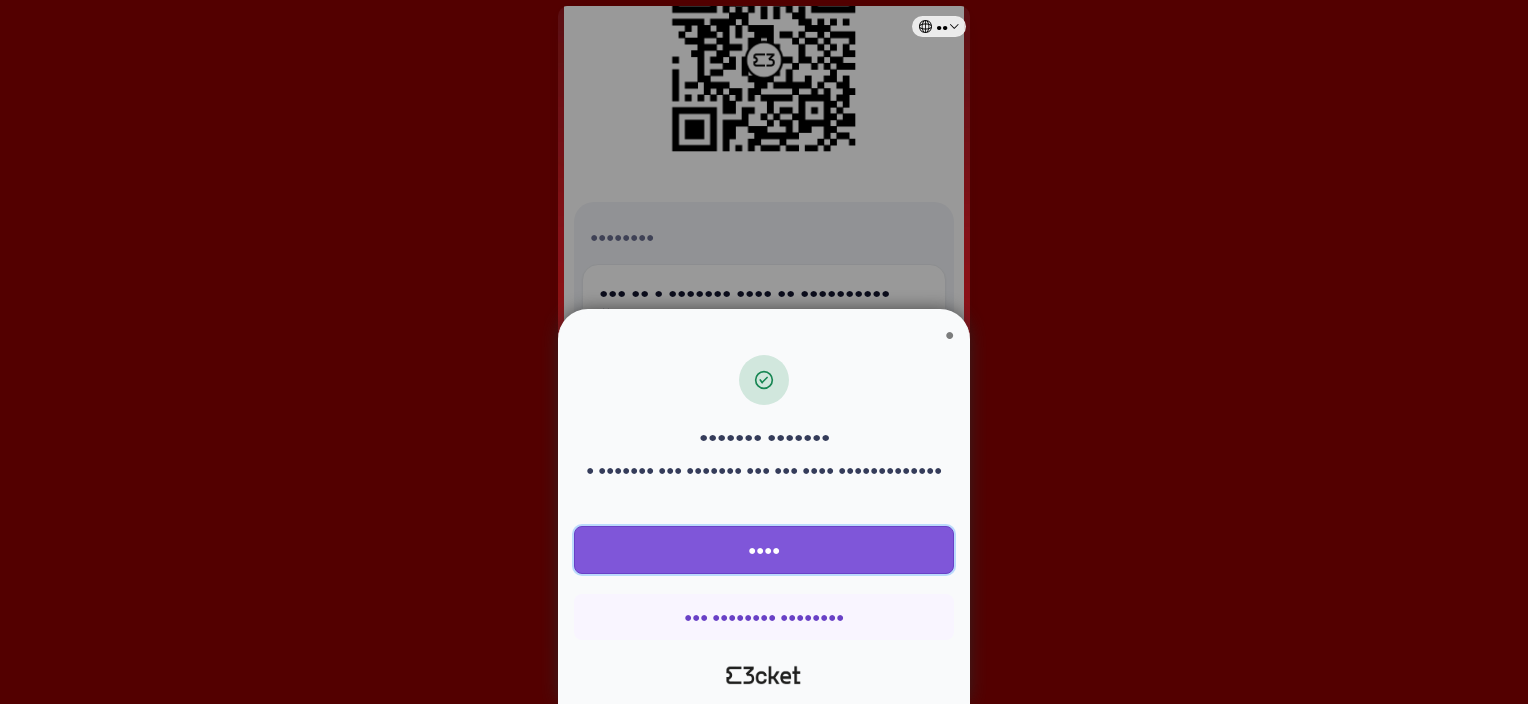 click on "••••" at bounding box center [764, 550] 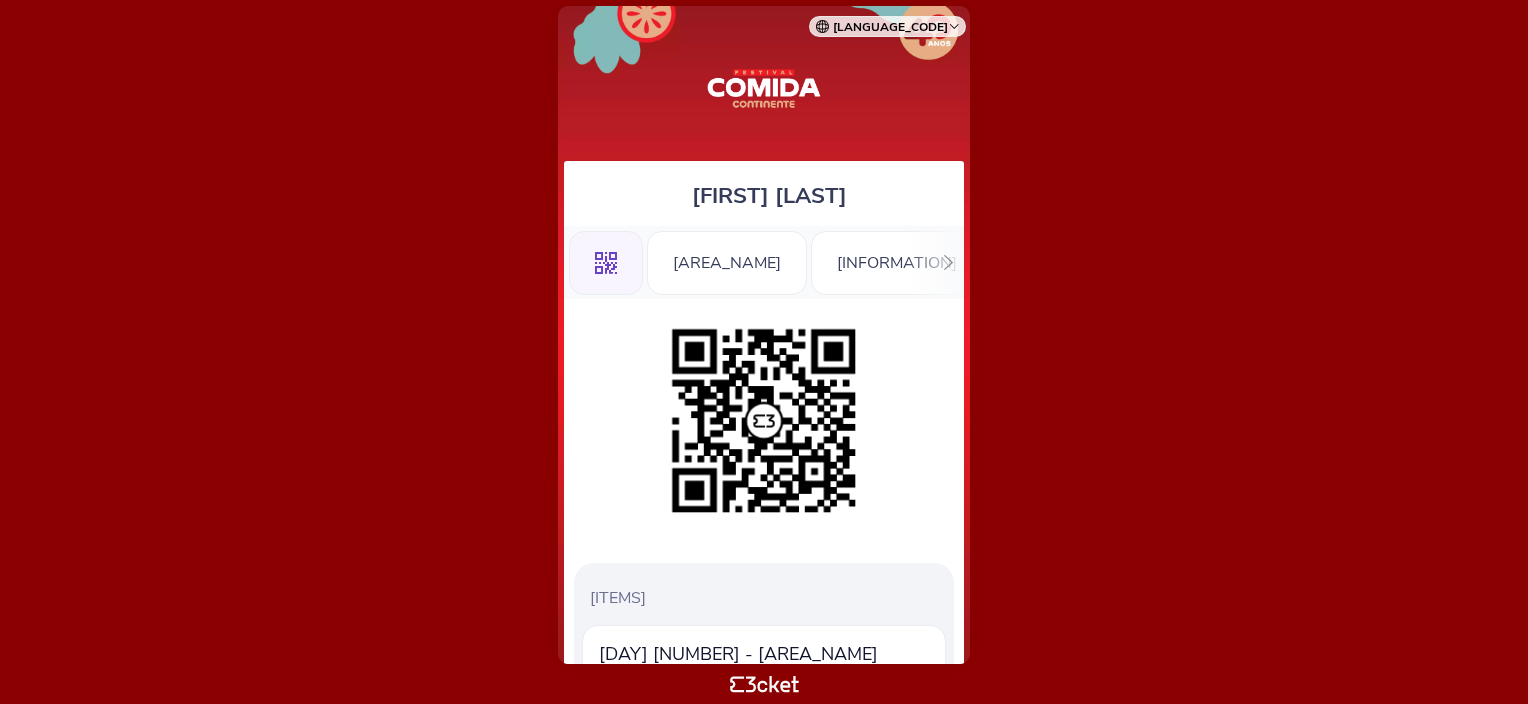 scroll, scrollTop: 0, scrollLeft: 0, axis: both 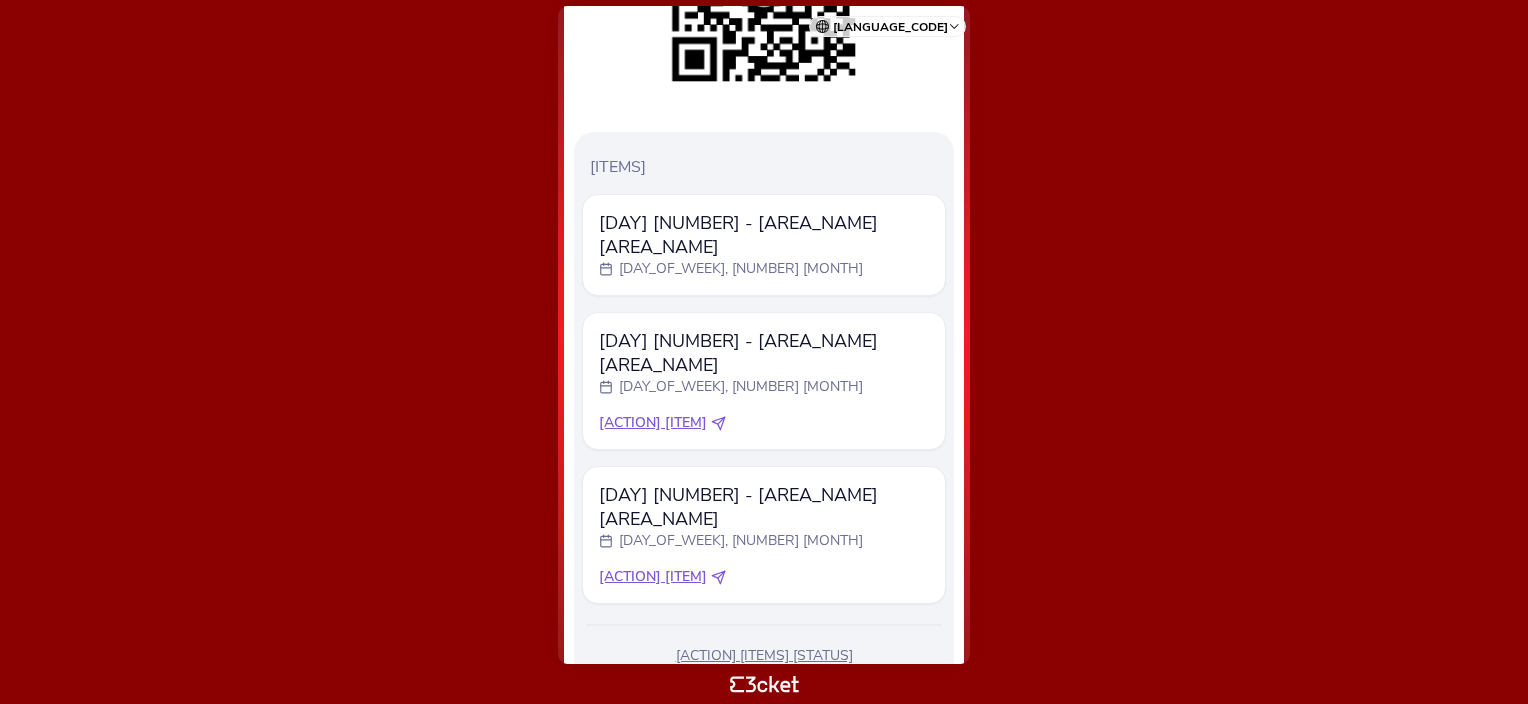 click at bounding box center (718, 423) 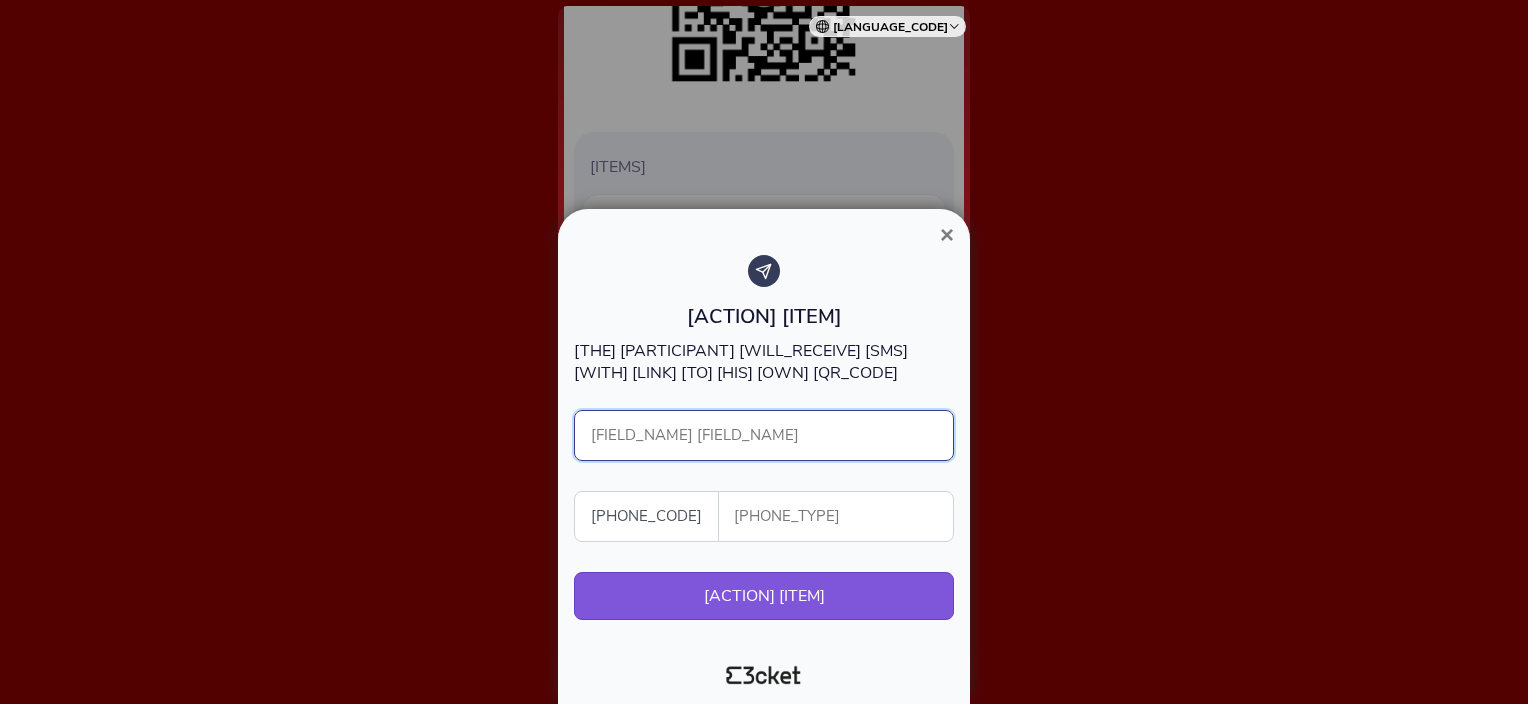 click on "[FIELD_NAME] [FIELD_NAME]" at bounding box center (764, 435) 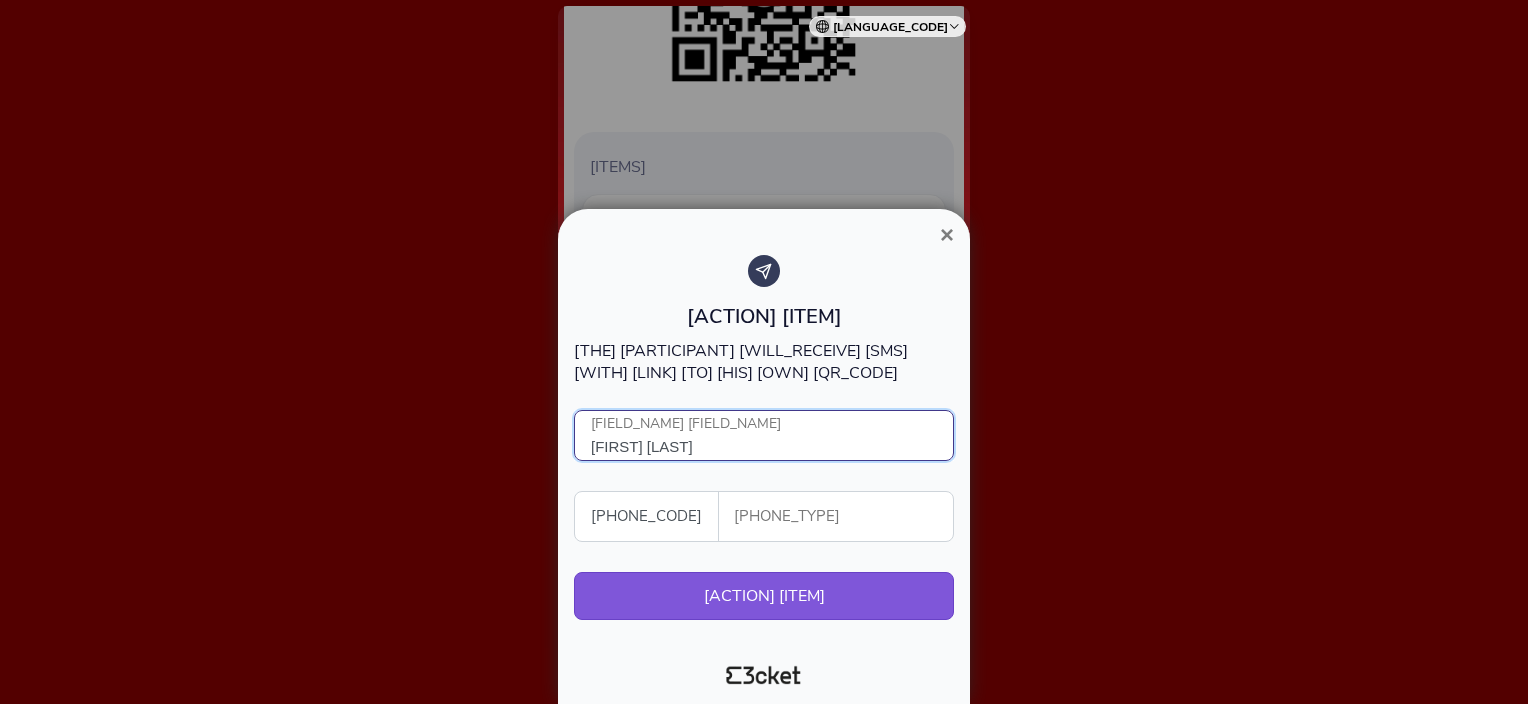 type on "[FIRST] [LAST]" 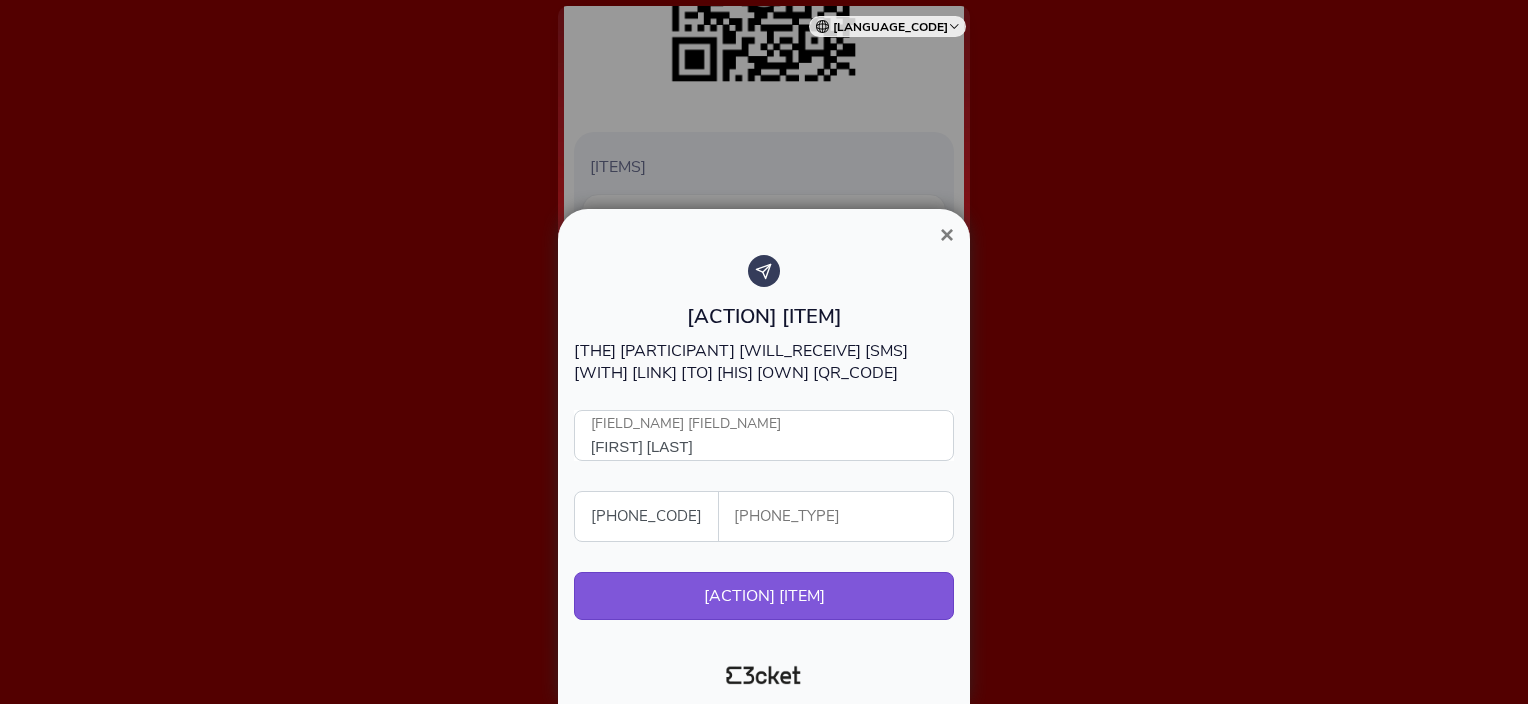 click on "[PHONE_TYPE]" at bounding box center [844, 516] 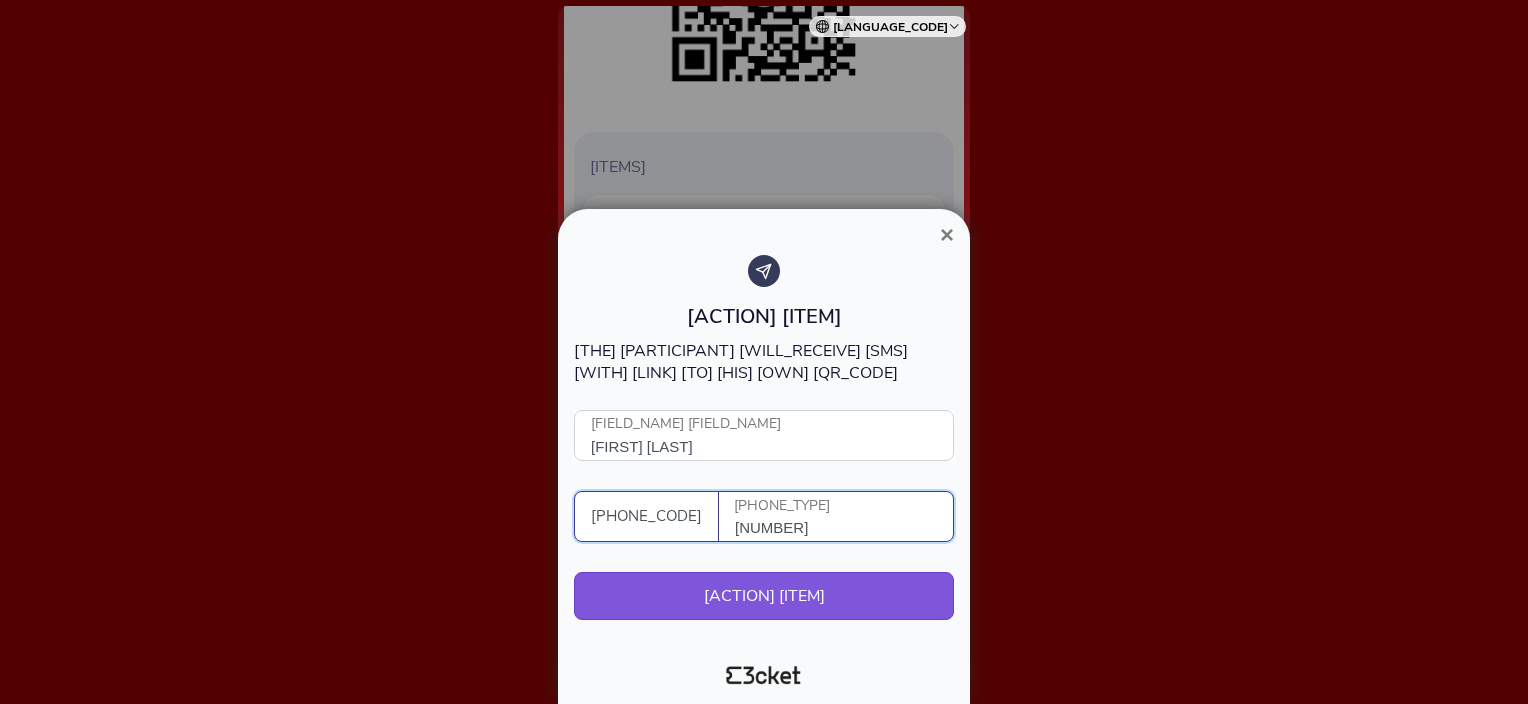 type on "[NUMBER]" 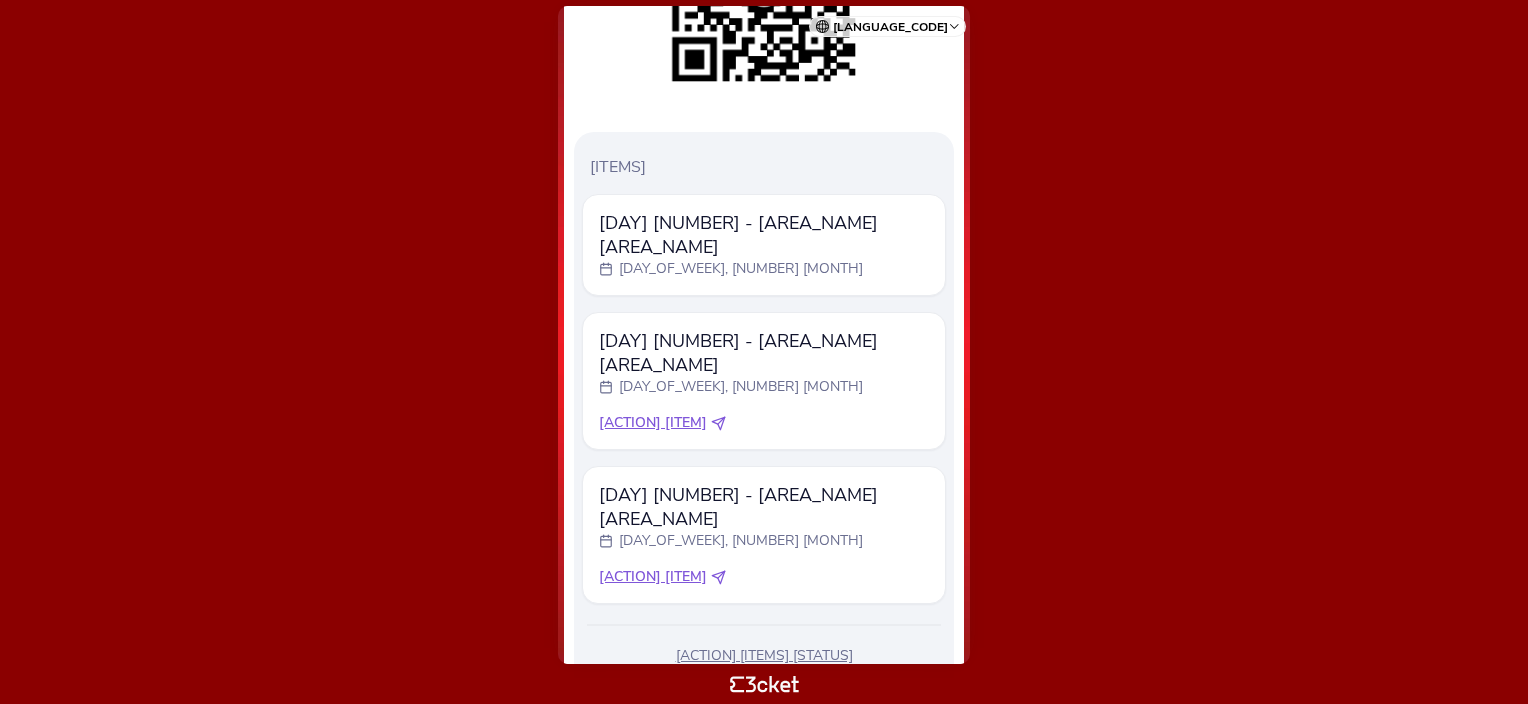 click on "[ACTION] [ITEM]" at bounding box center [764, 235] 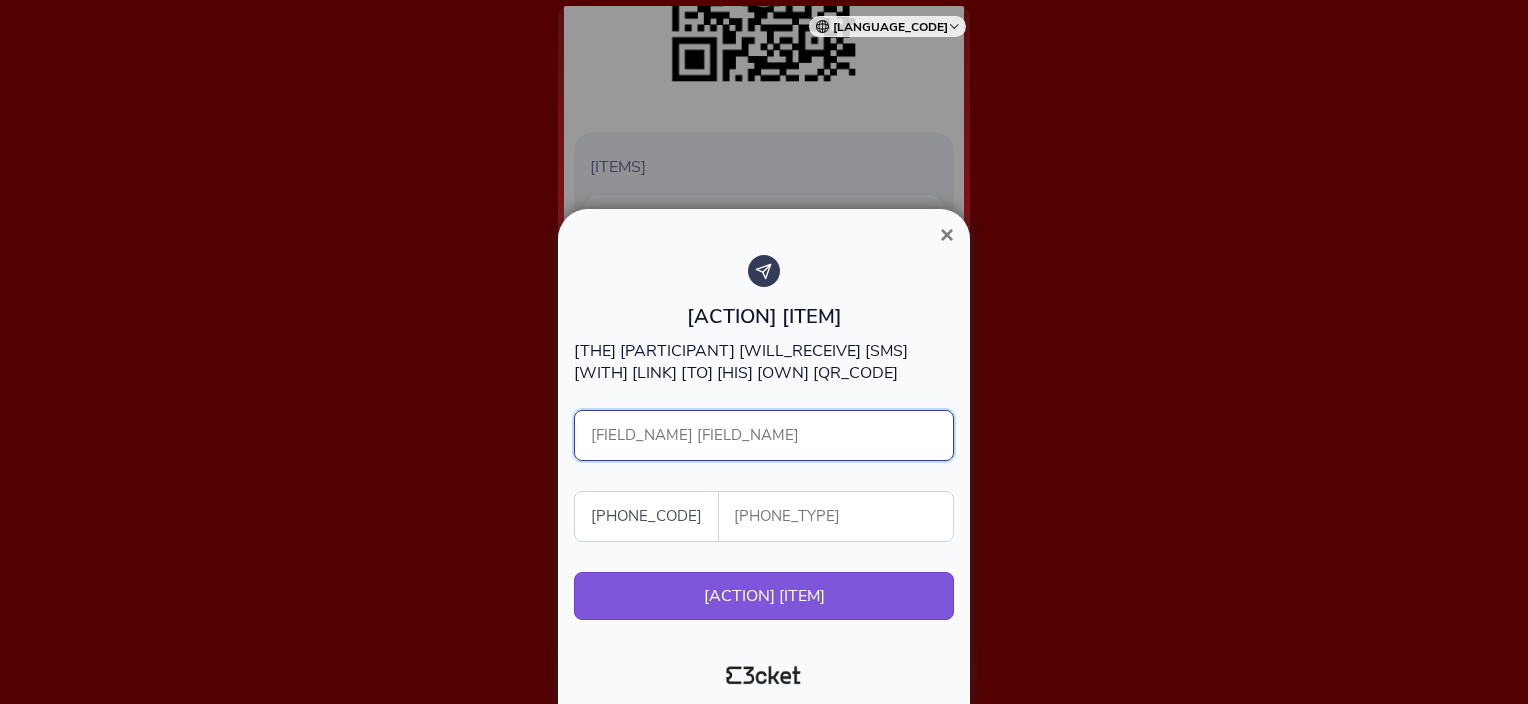 click on "[FIELD_NAME] [FIELD_NAME]" at bounding box center [764, 435] 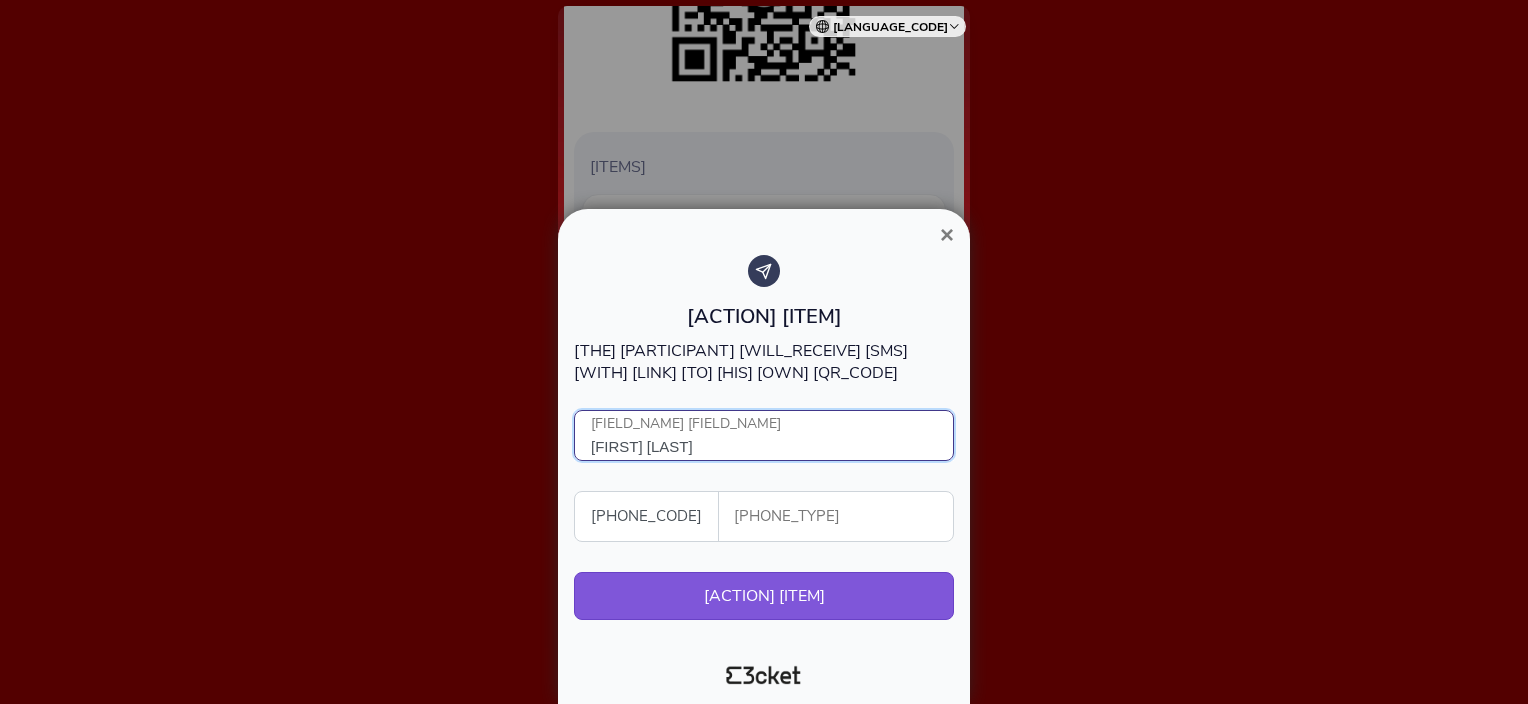 type on "[FIRST] [LAST]" 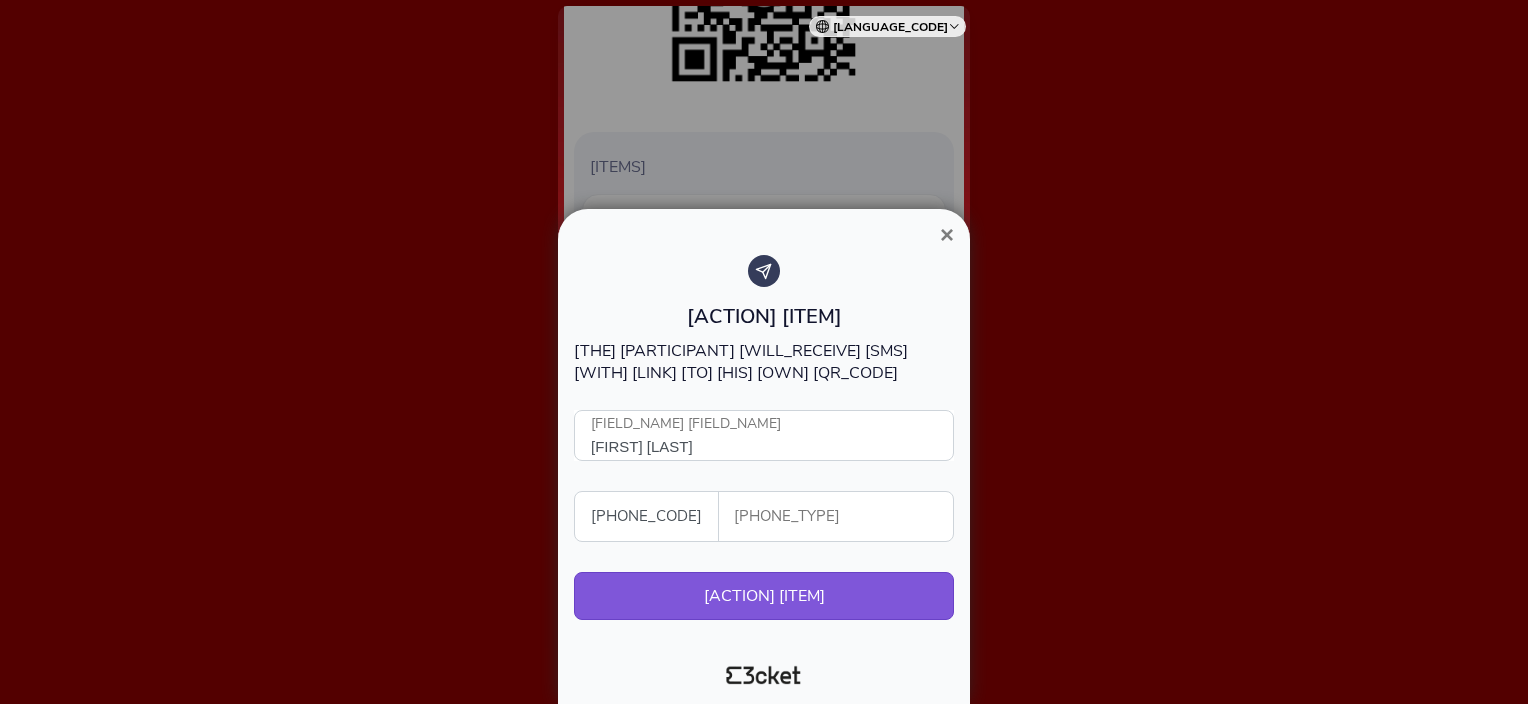 click on "[PHONE_TYPE]" at bounding box center (844, 516) 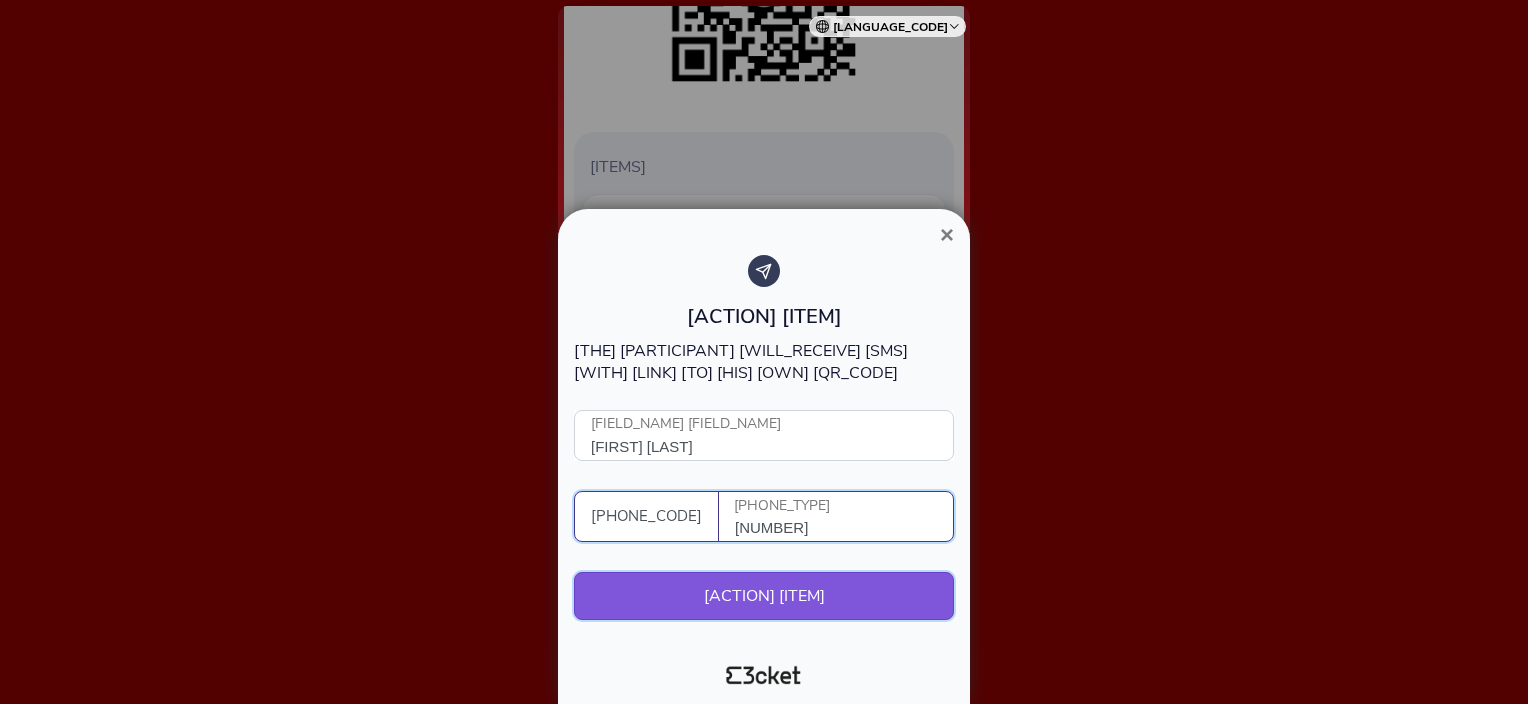 type on "[NUMBER]" 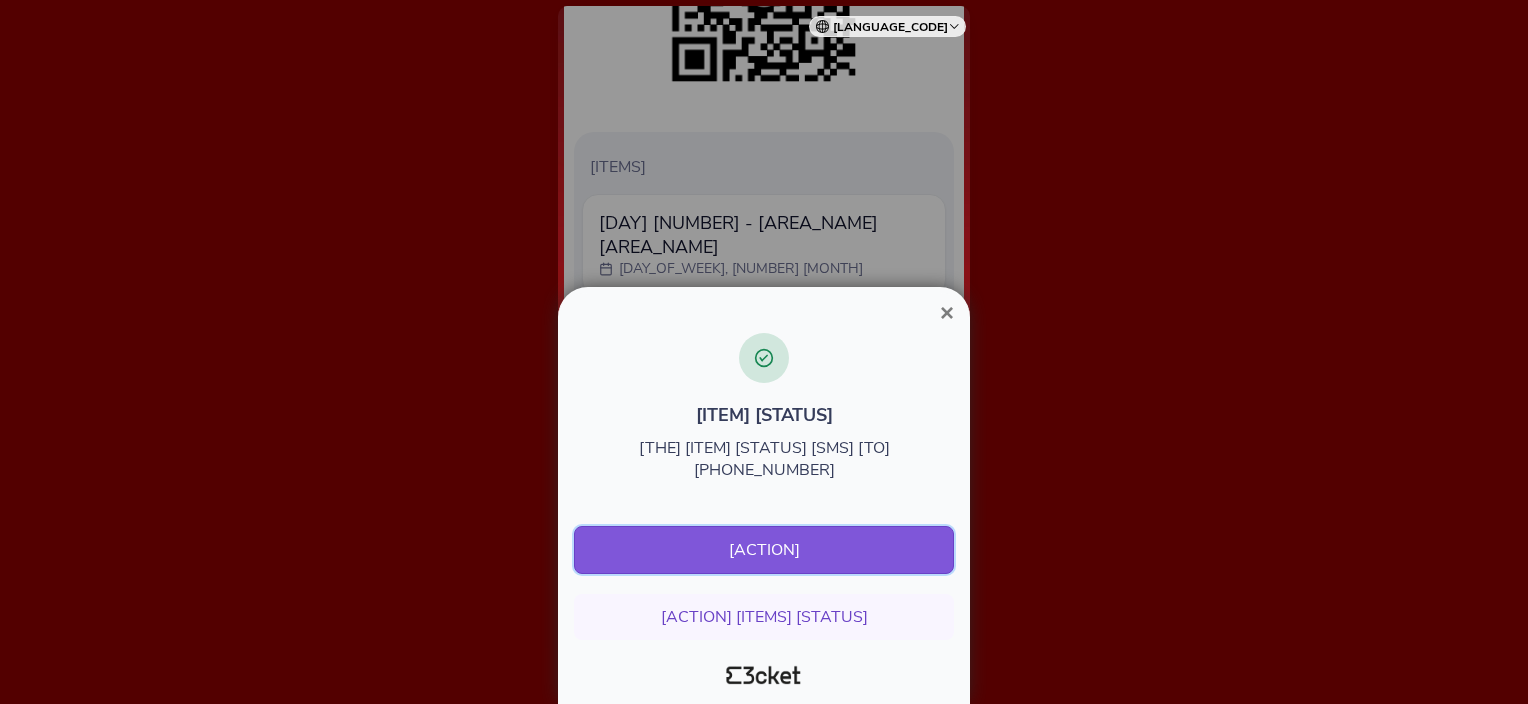 click on "[ACTION]" at bounding box center (764, 550) 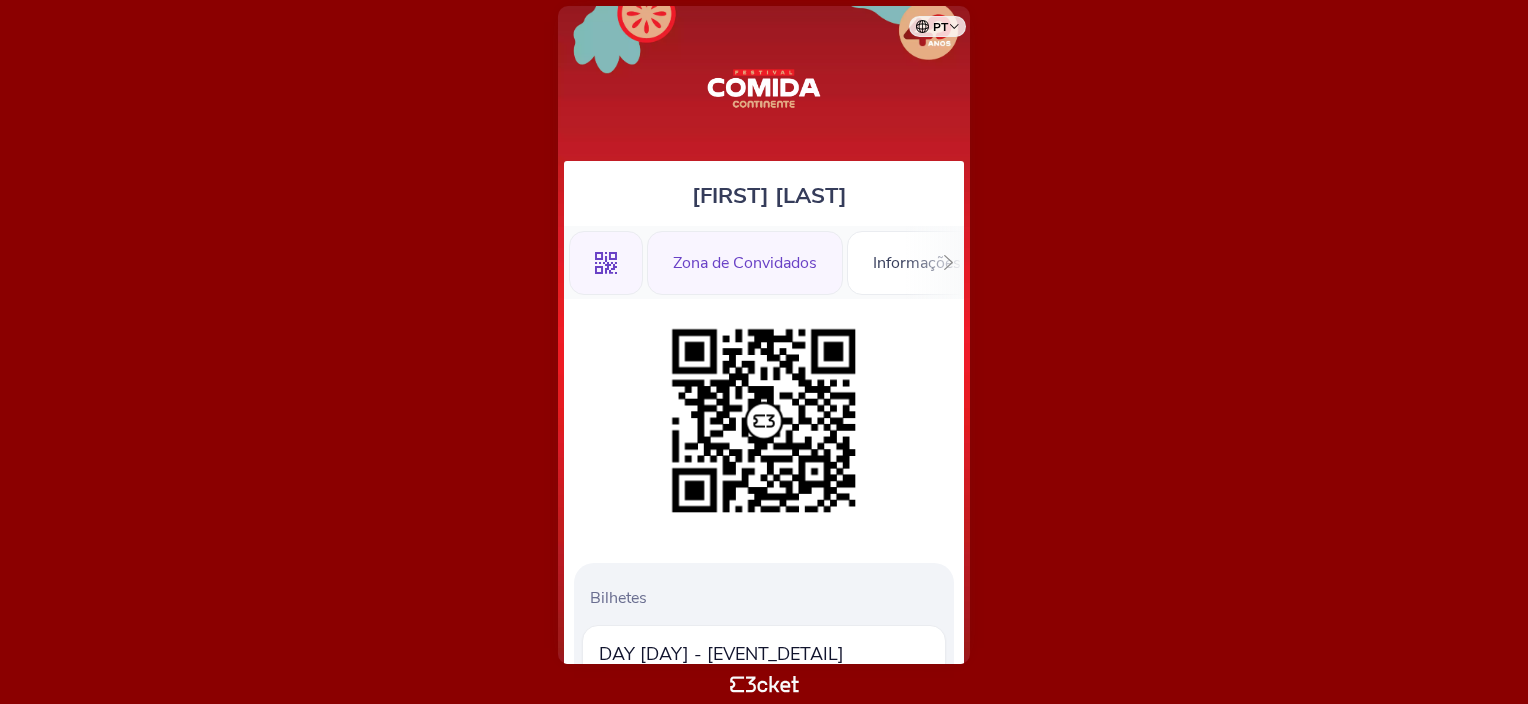 scroll, scrollTop: 0, scrollLeft: 0, axis: both 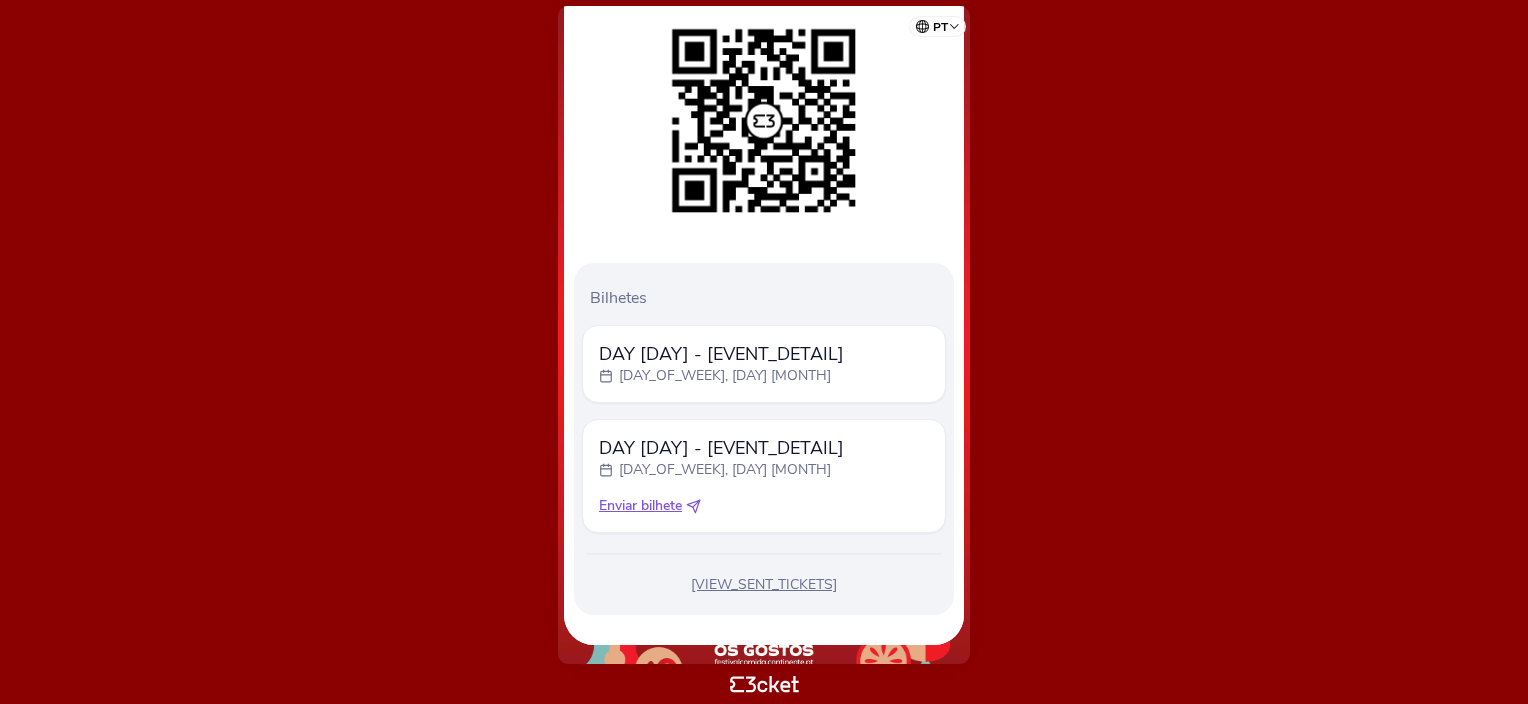 click at bounding box center (693, 506) 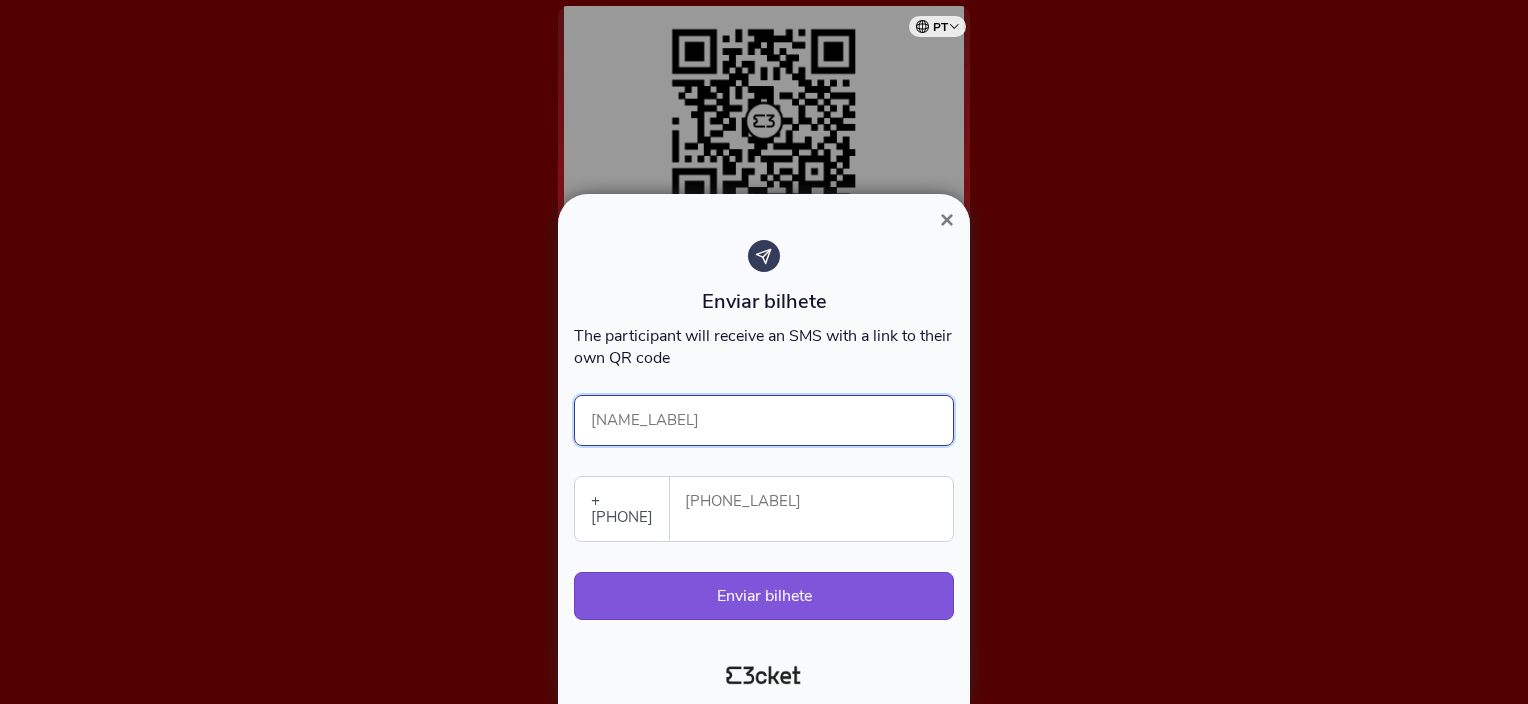 click on "[FIELD_NAME] [FIELD_NAME]" at bounding box center [764, 420] 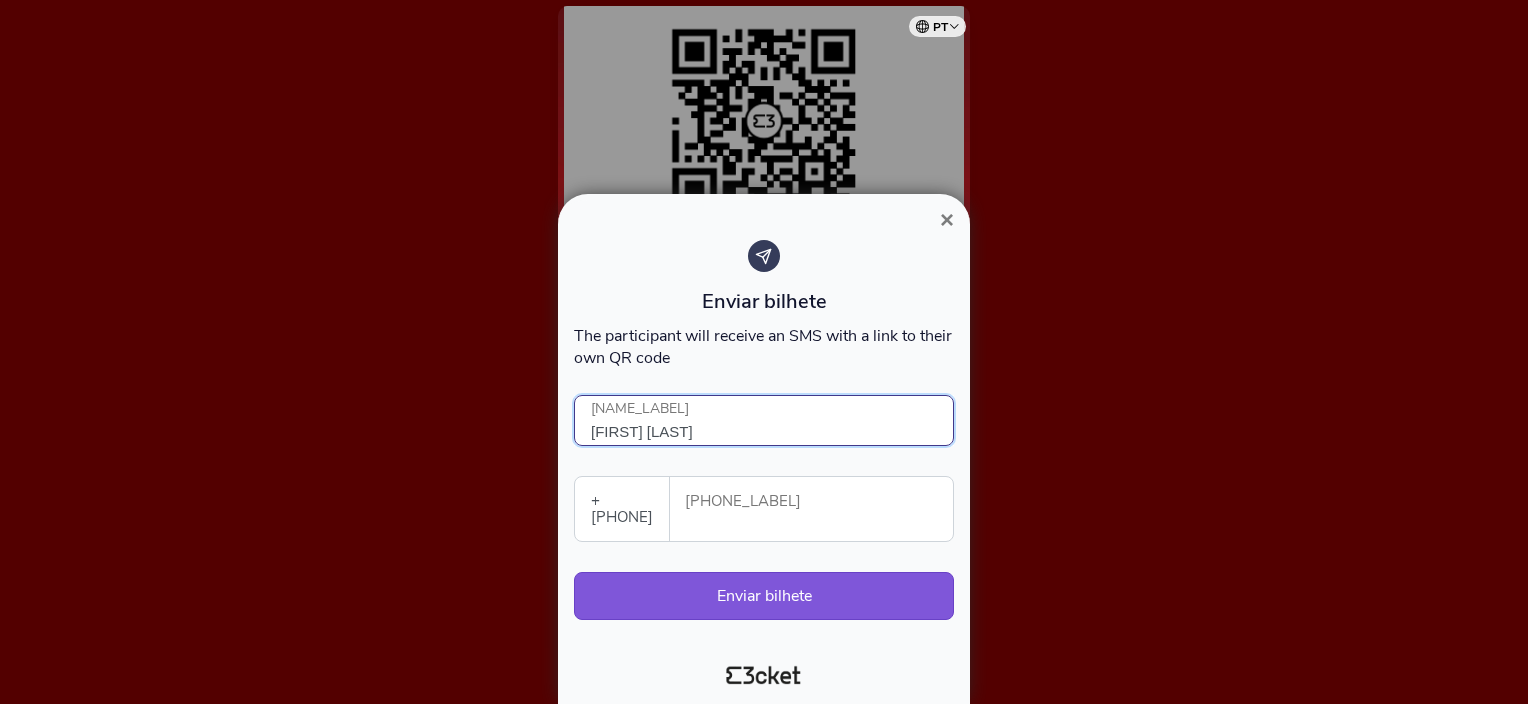 type on "Luis Mário Cherpe" 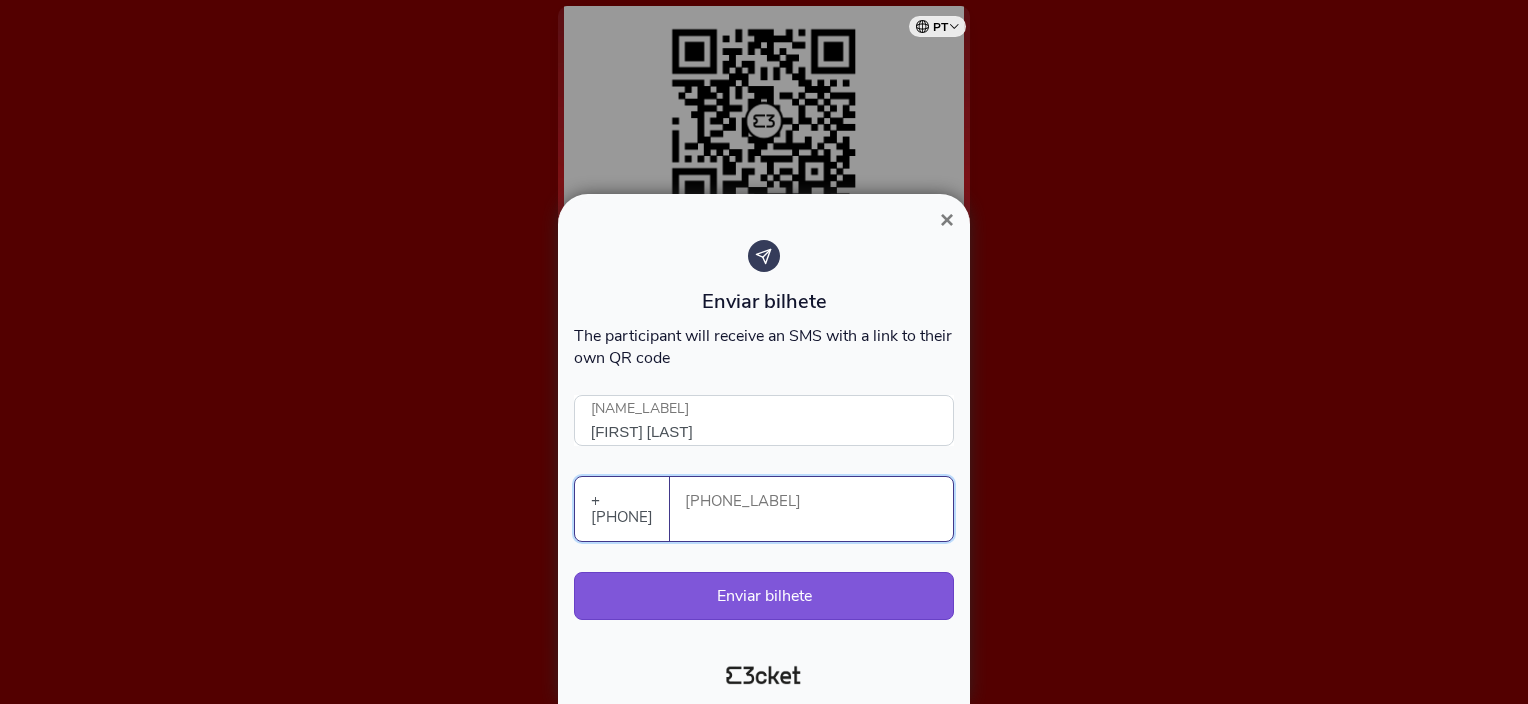 drag, startPoint x: 716, startPoint y: 519, endPoint x: 711, endPoint y: 500, distance: 19.646883 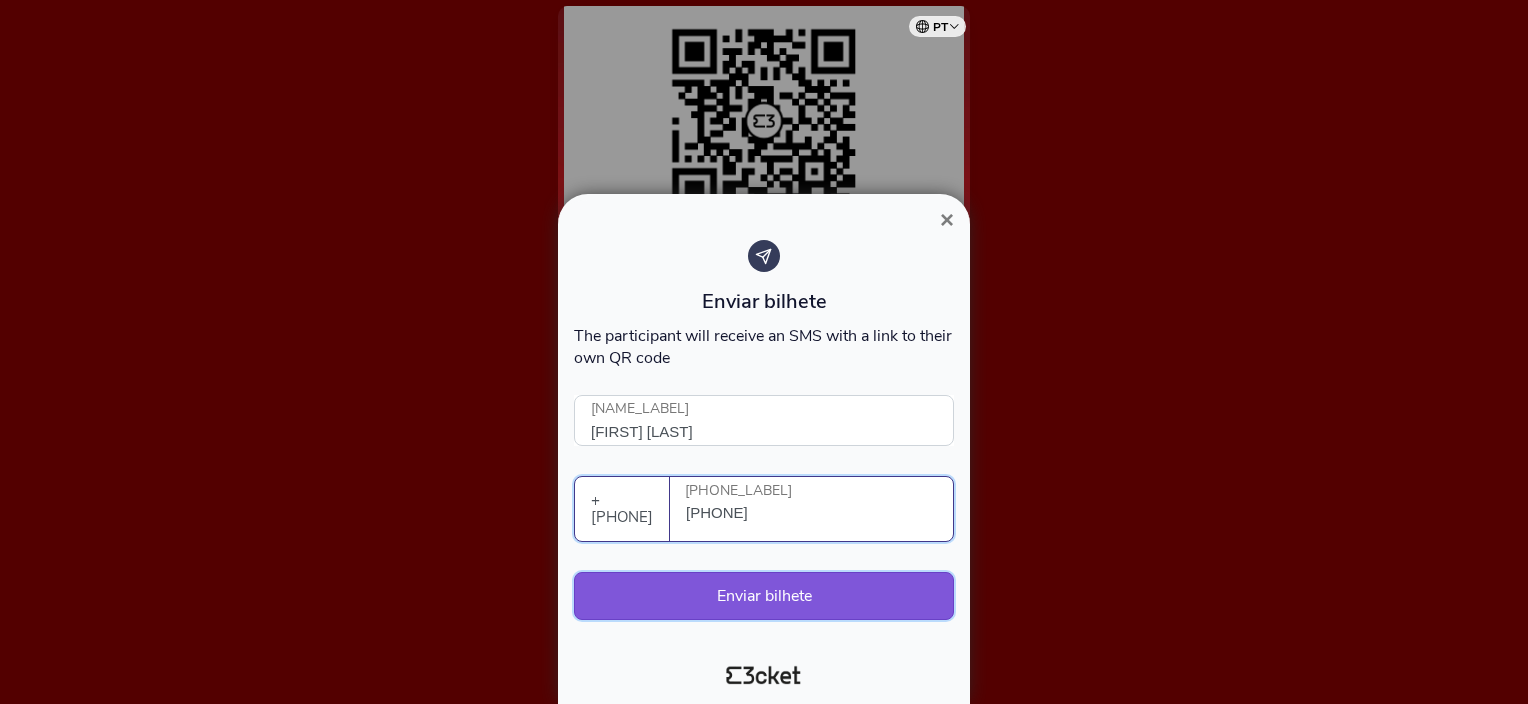 type on "938688371" 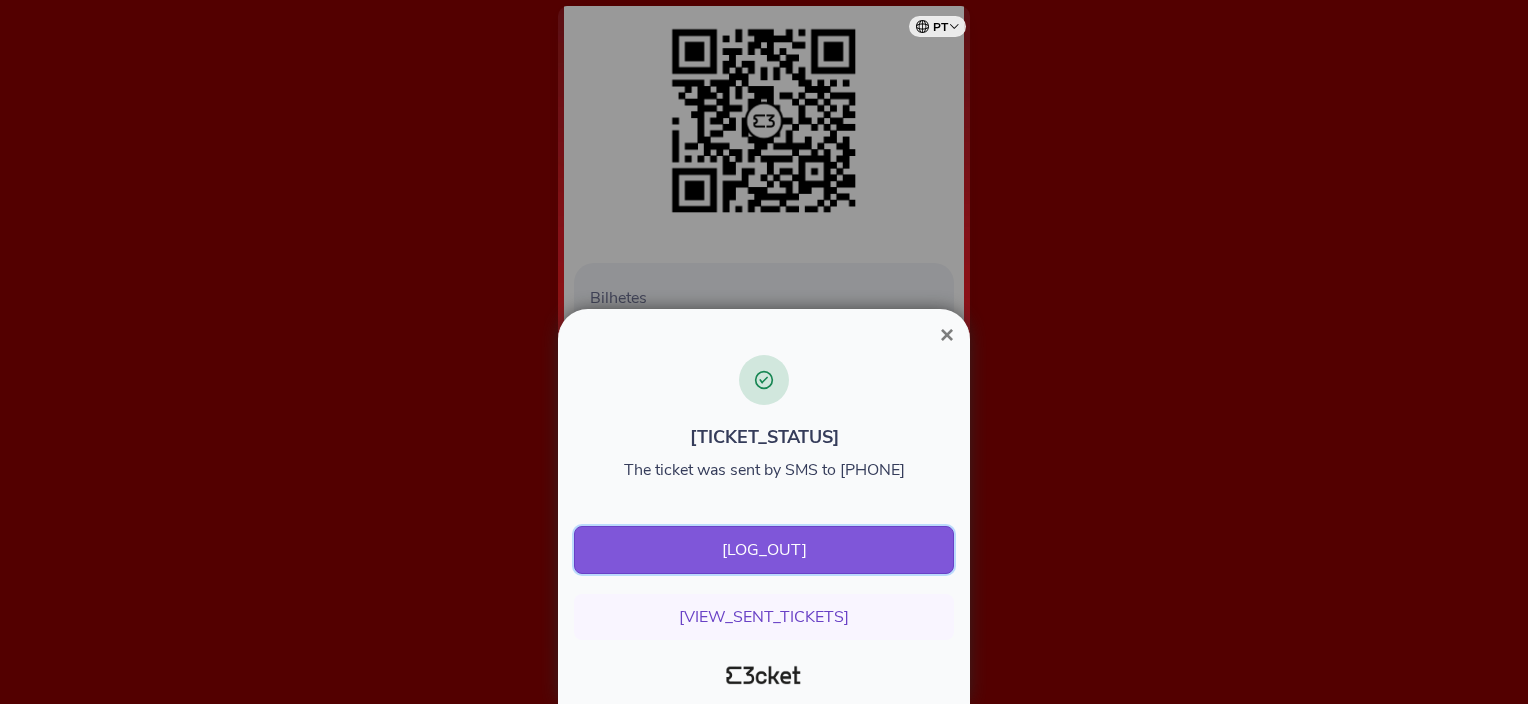 click on "[ACTION]" at bounding box center [764, 550] 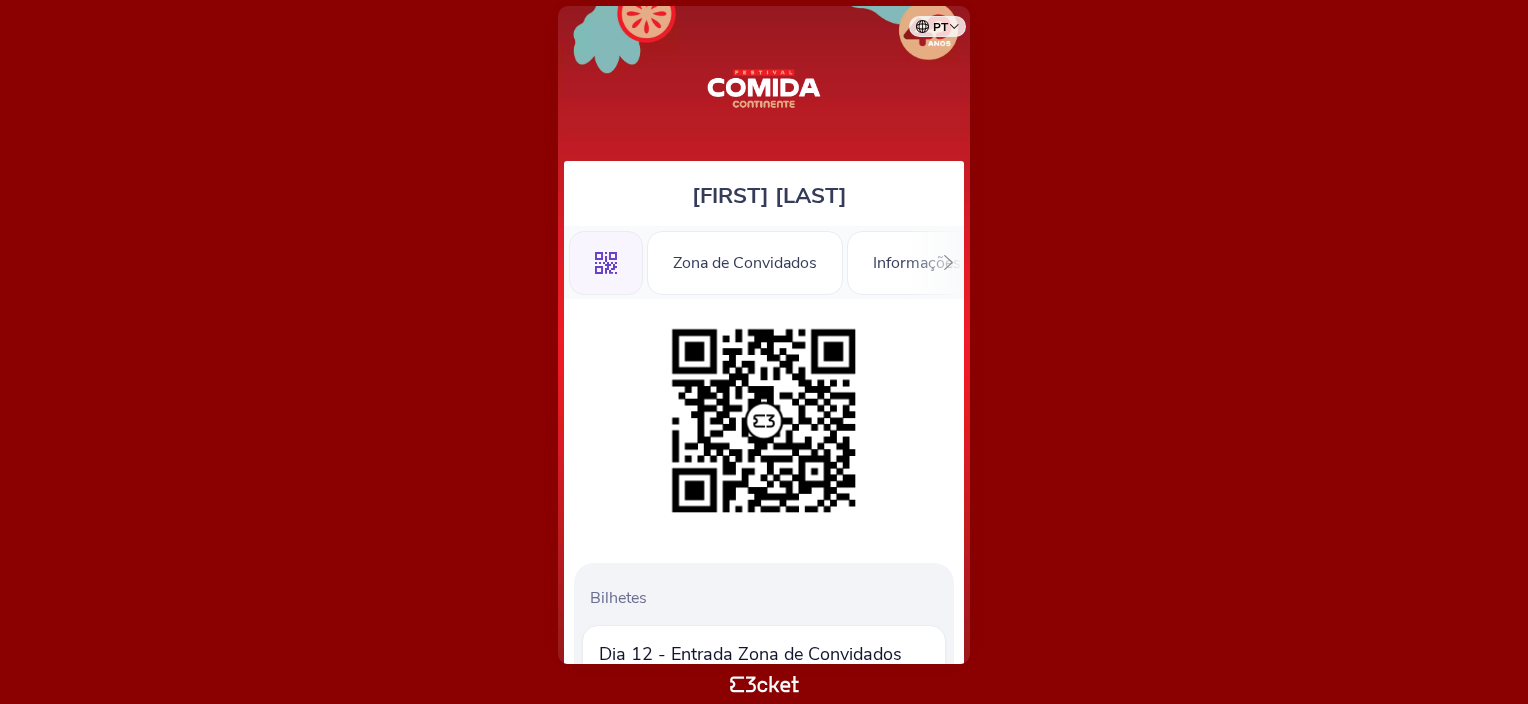 scroll, scrollTop: 0, scrollLeft: 0, axis: both 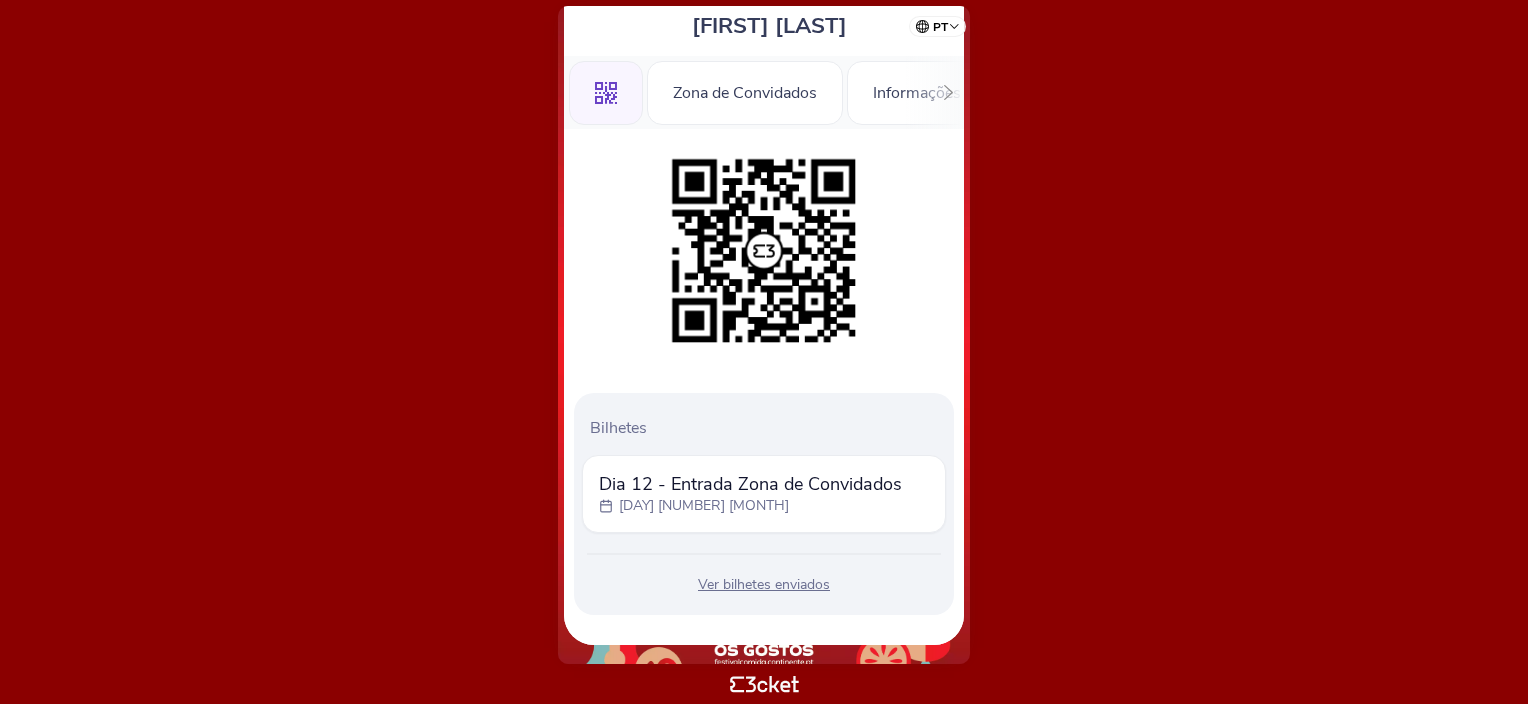 click on "Ver bilhetes enviados" at bounding box center (764, 585) 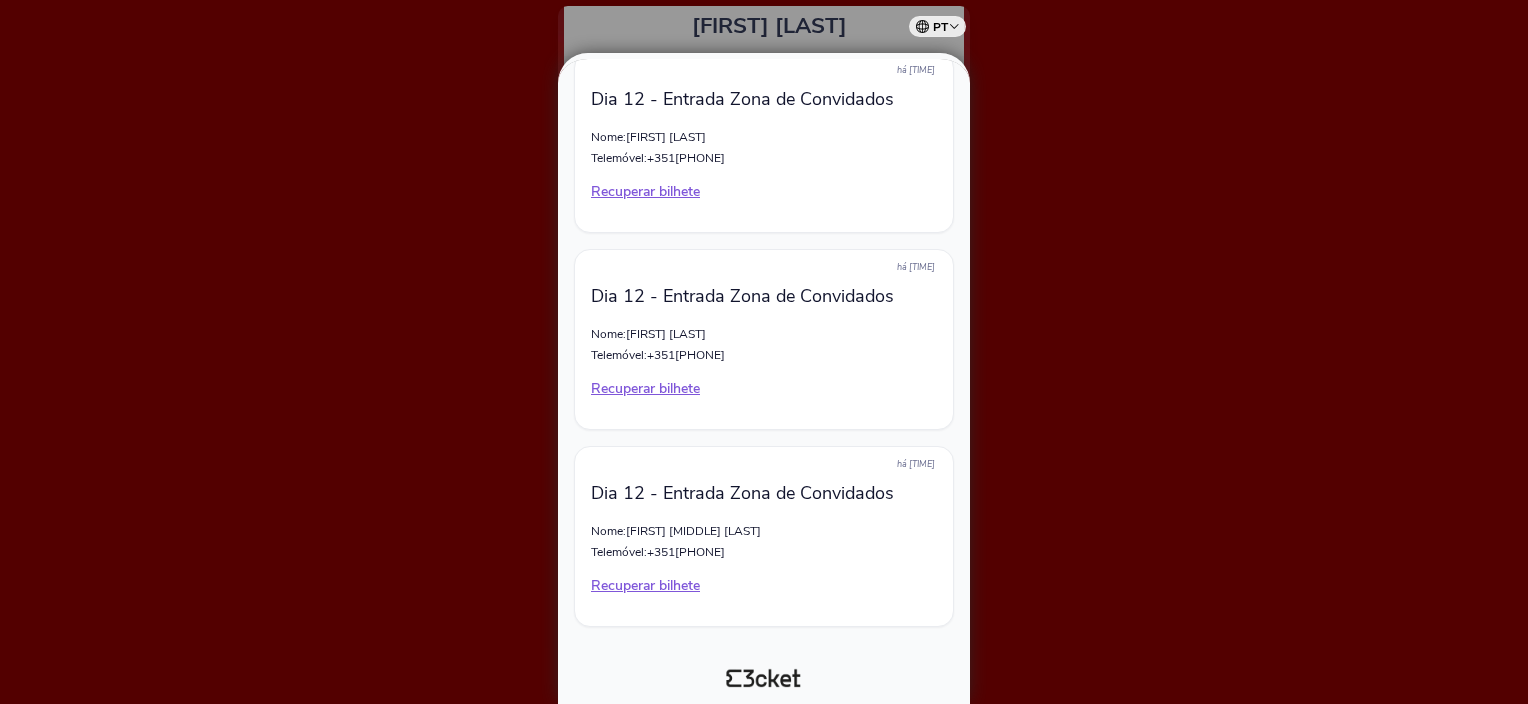 scroll, scrollTop: 135, scrollLeft: 0, axis: vertical 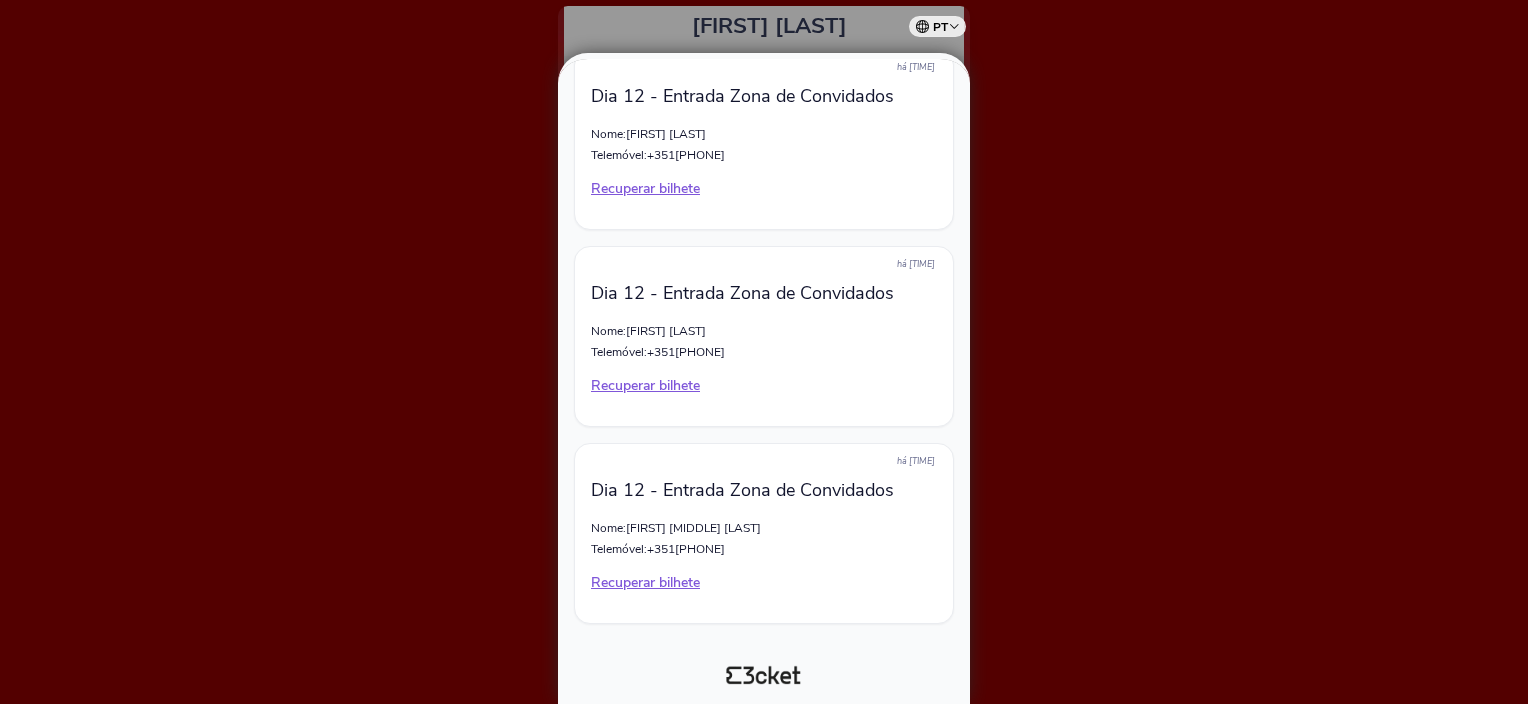 click at bounding box center (764, 352) 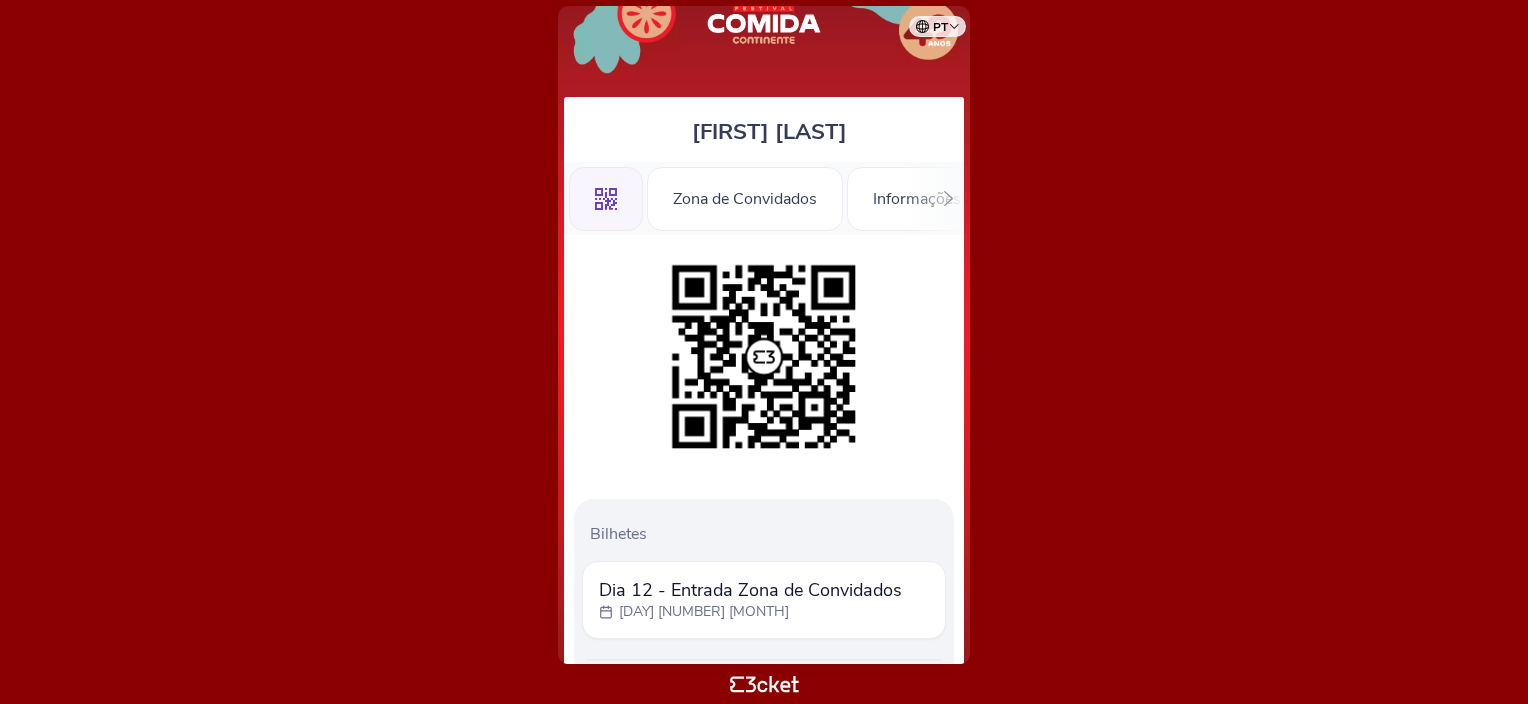 scroll, scrollTop: 0, scrollLeft: 0, axis: both 